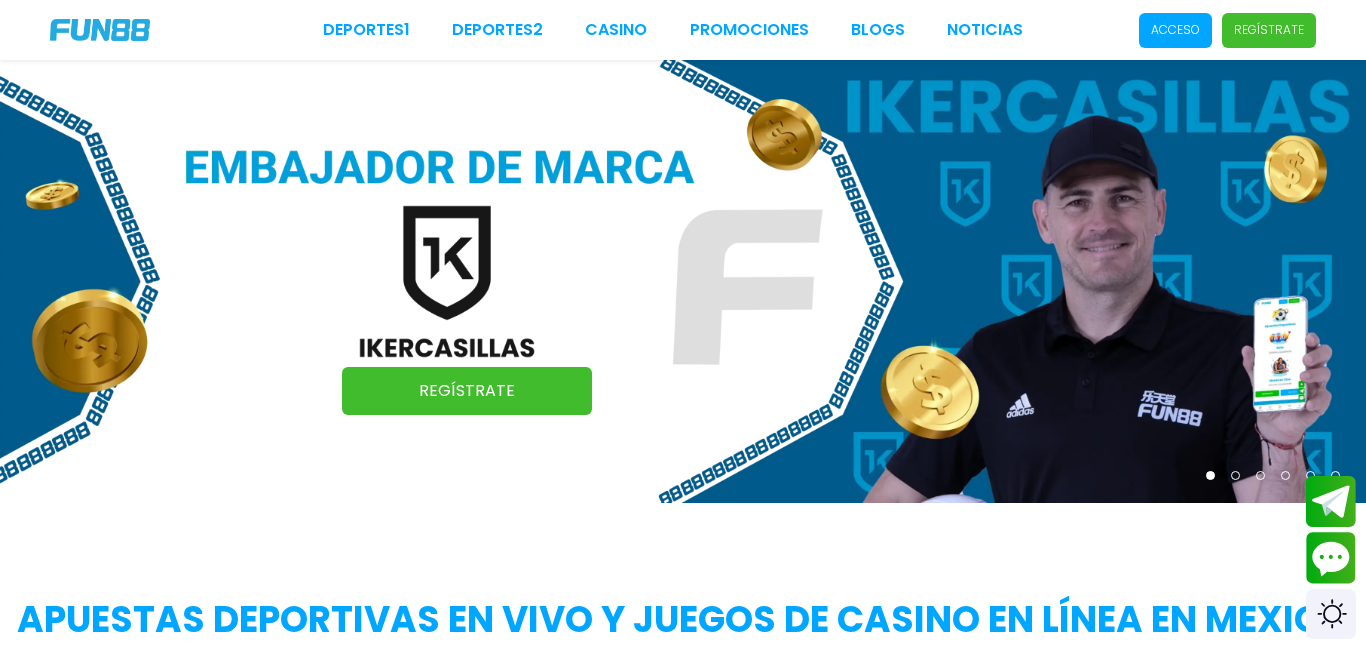 scroll, scrollTop: 0, scrollLeft: 0, axis: both 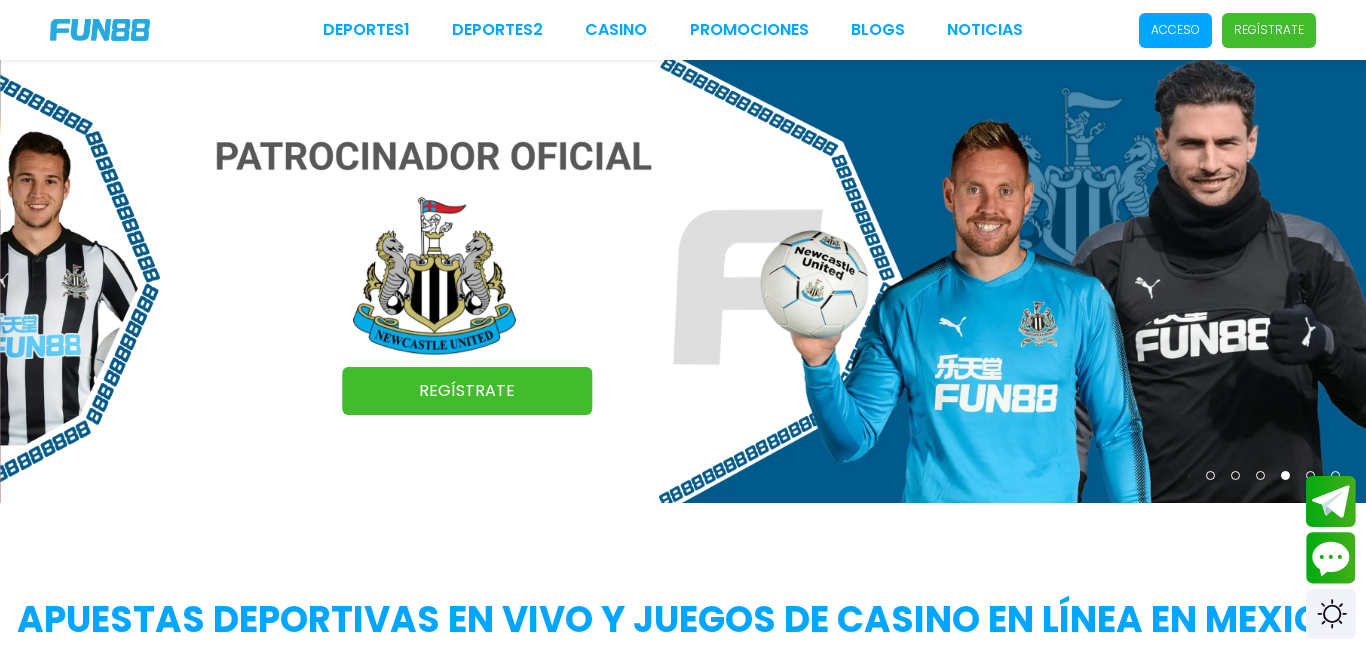 click on "Acceso" at bounding box center (1175, 30) 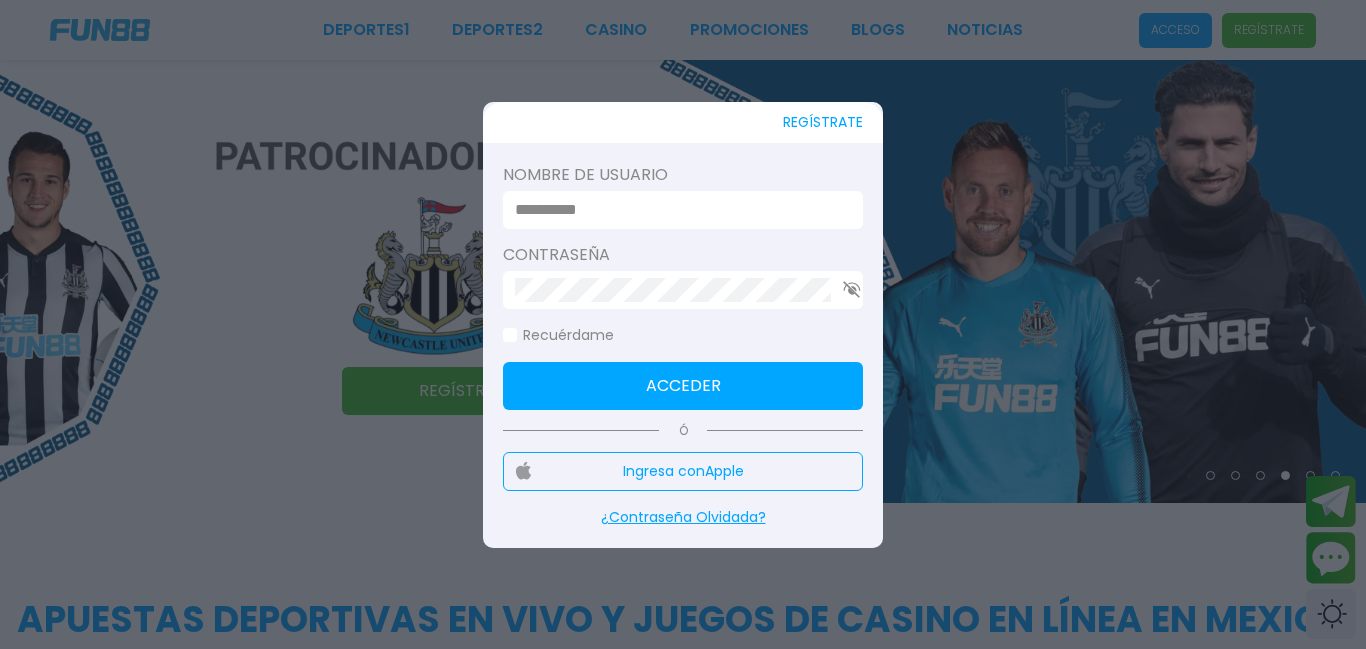 click at bounding box center [677, 210] 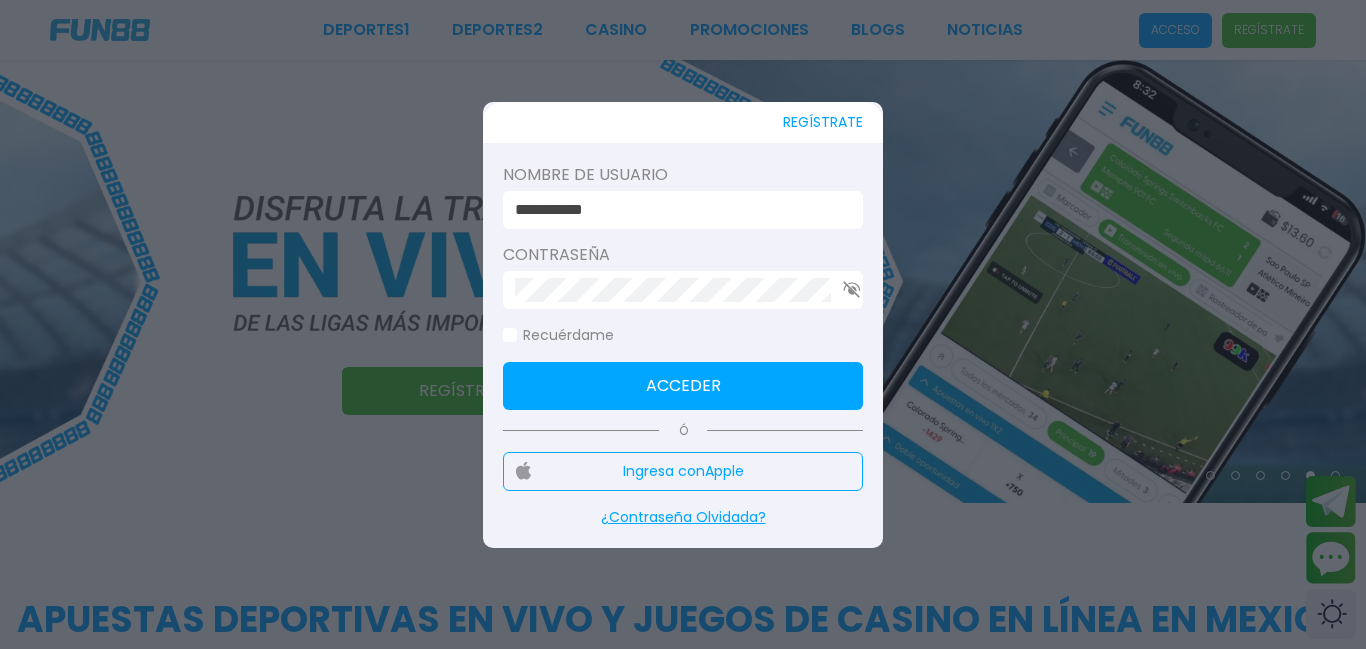 type on "**********" 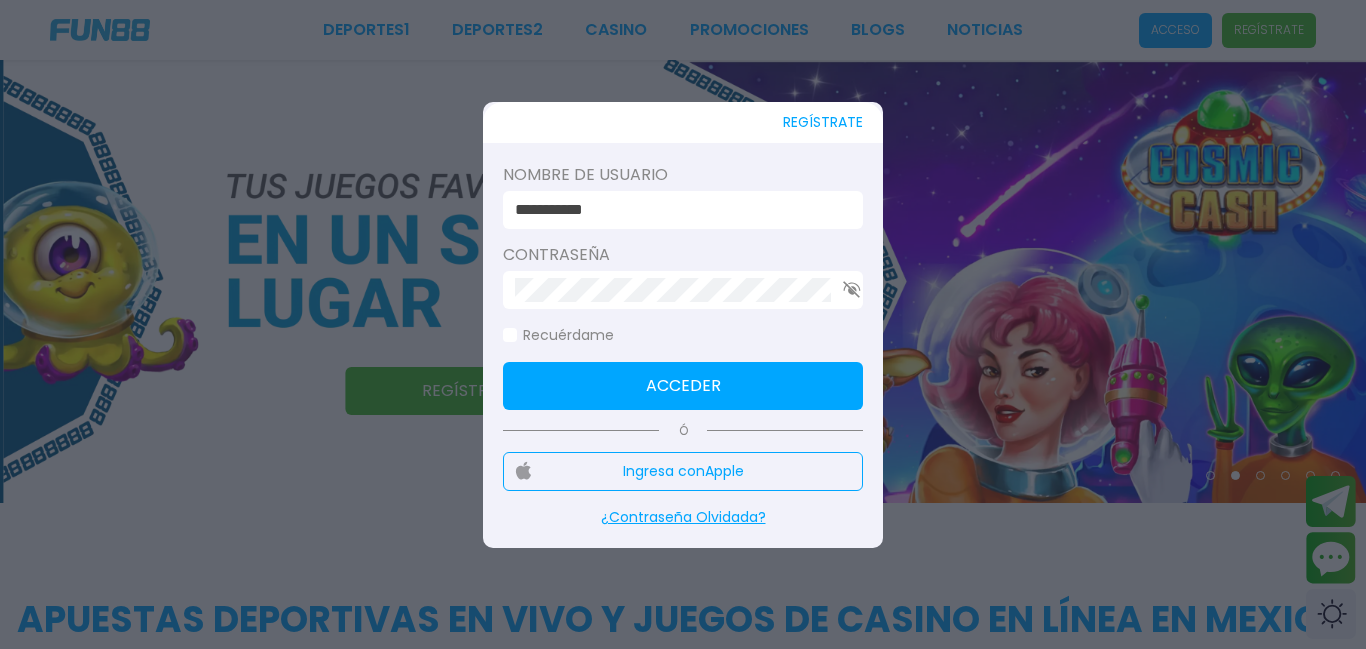 click on "Acceder" at bounding box center (683, 386) 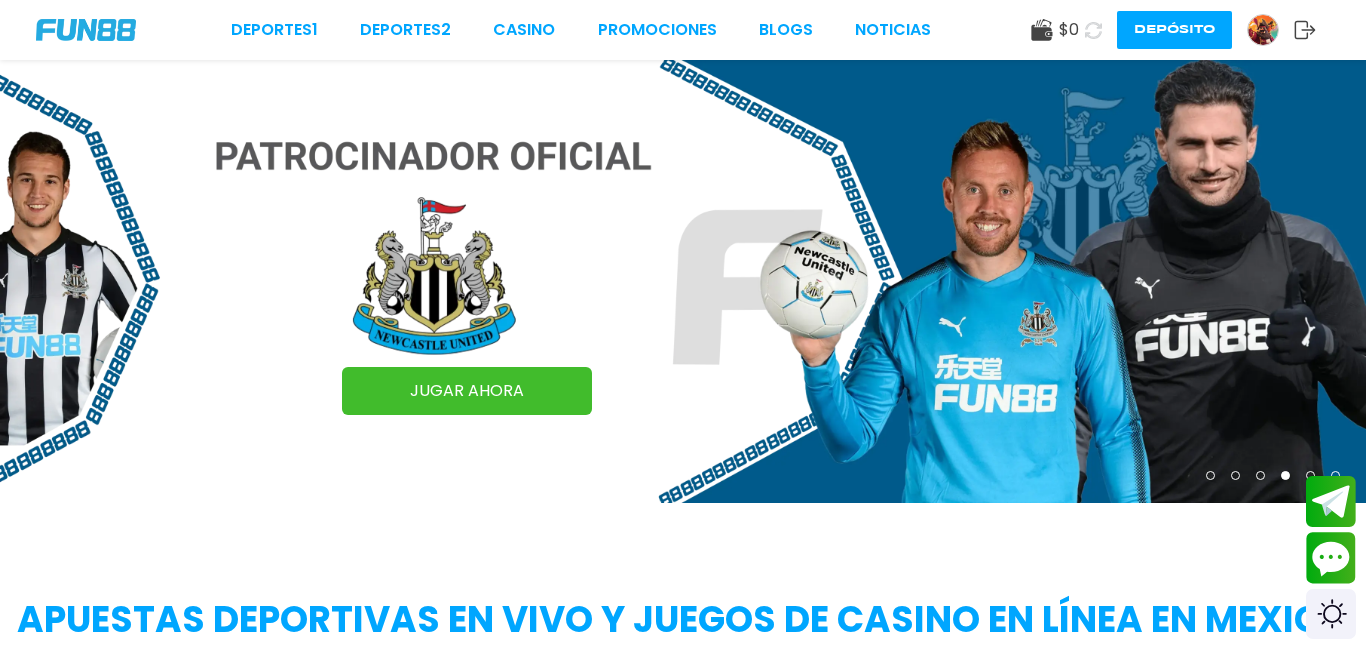 click 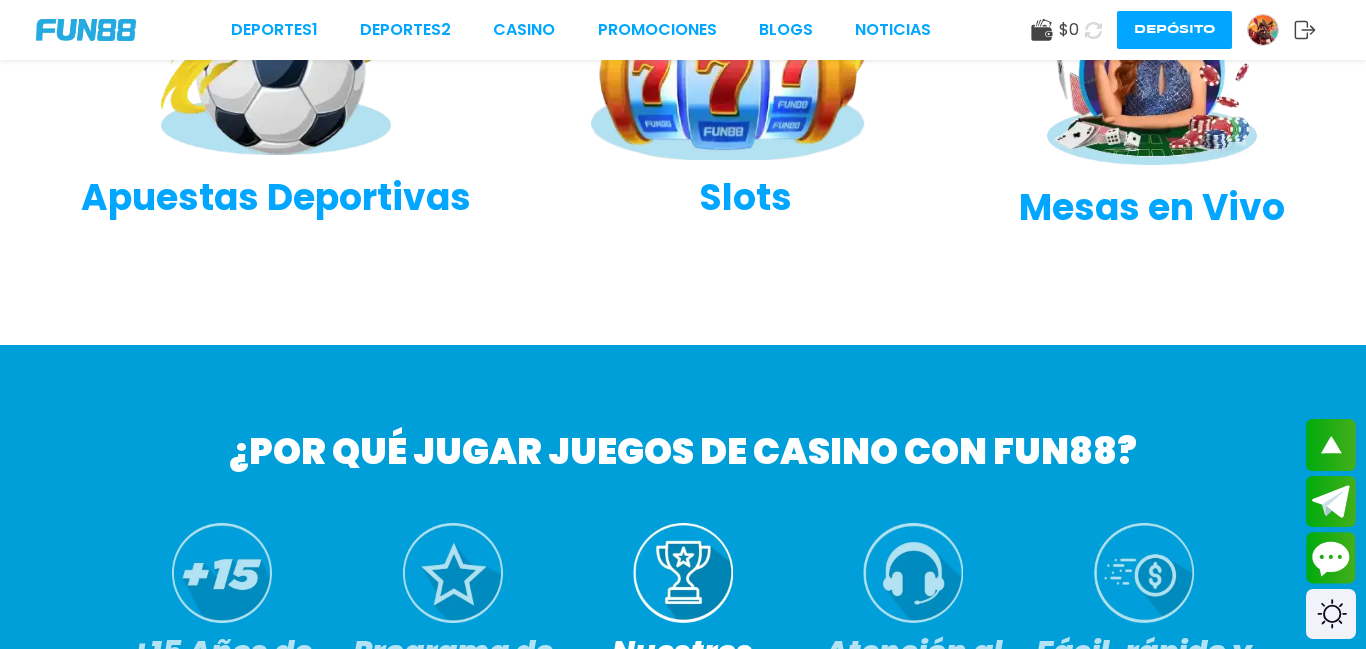scroll, scrollTop: 693, scrollLeft: 0, axis: vertical 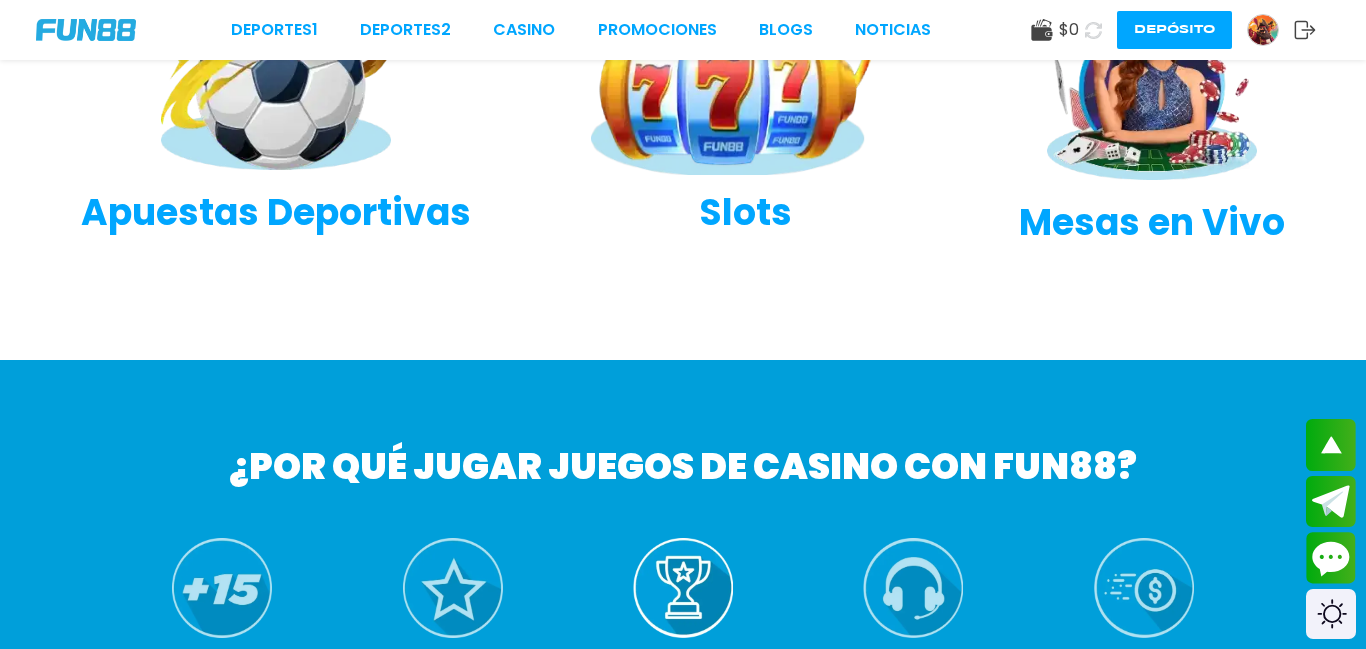 click at bounding box center [276, 85] 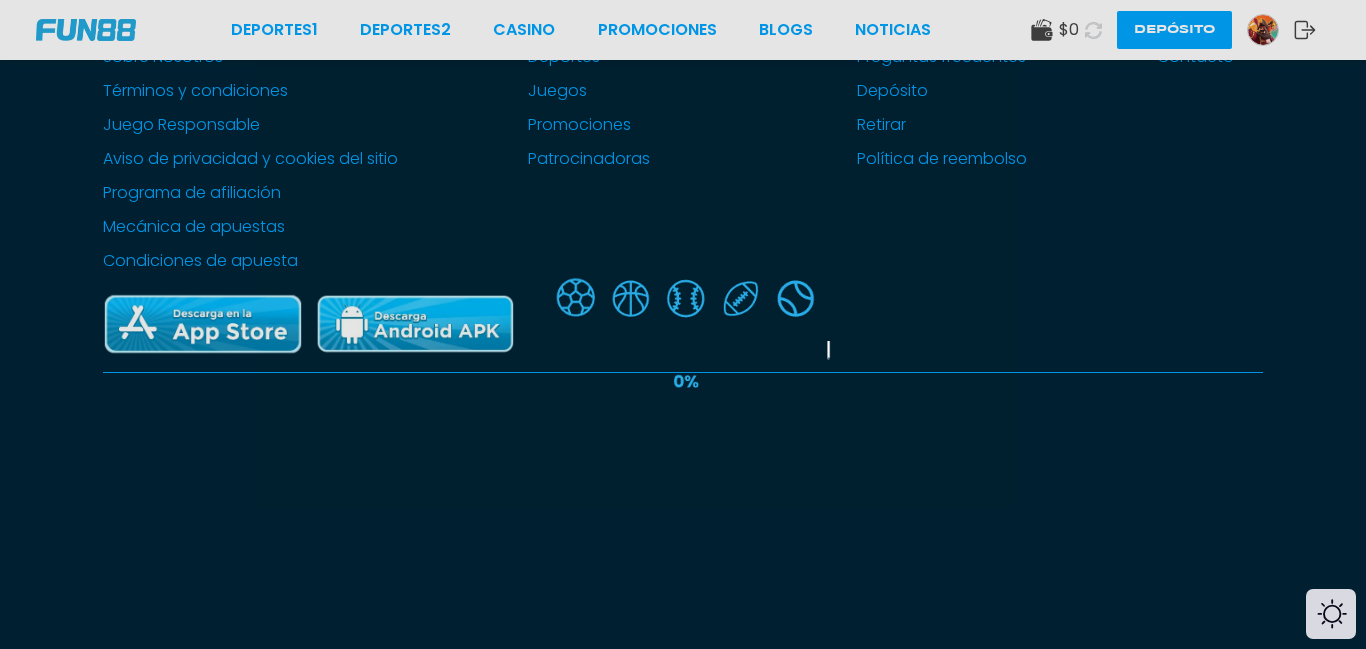 scroll, scrollTop: 0, scrollLeft: 0, axis: both 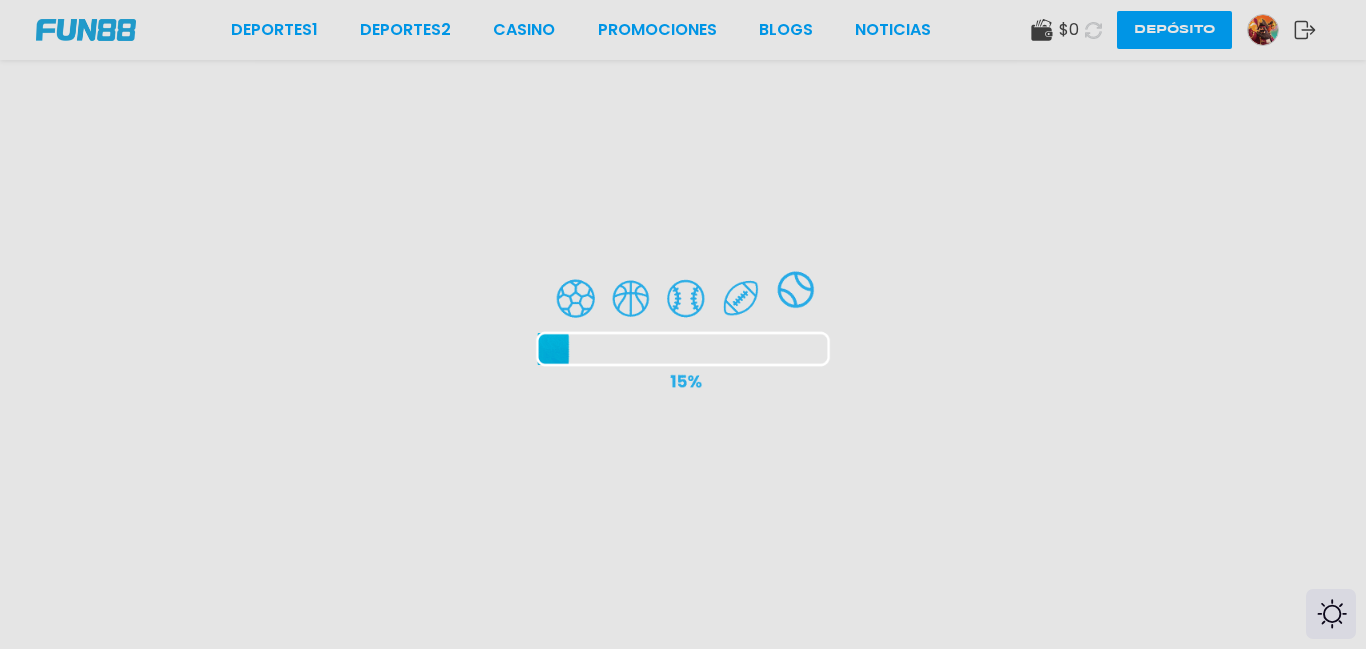 click at bounding box center [683, 324] 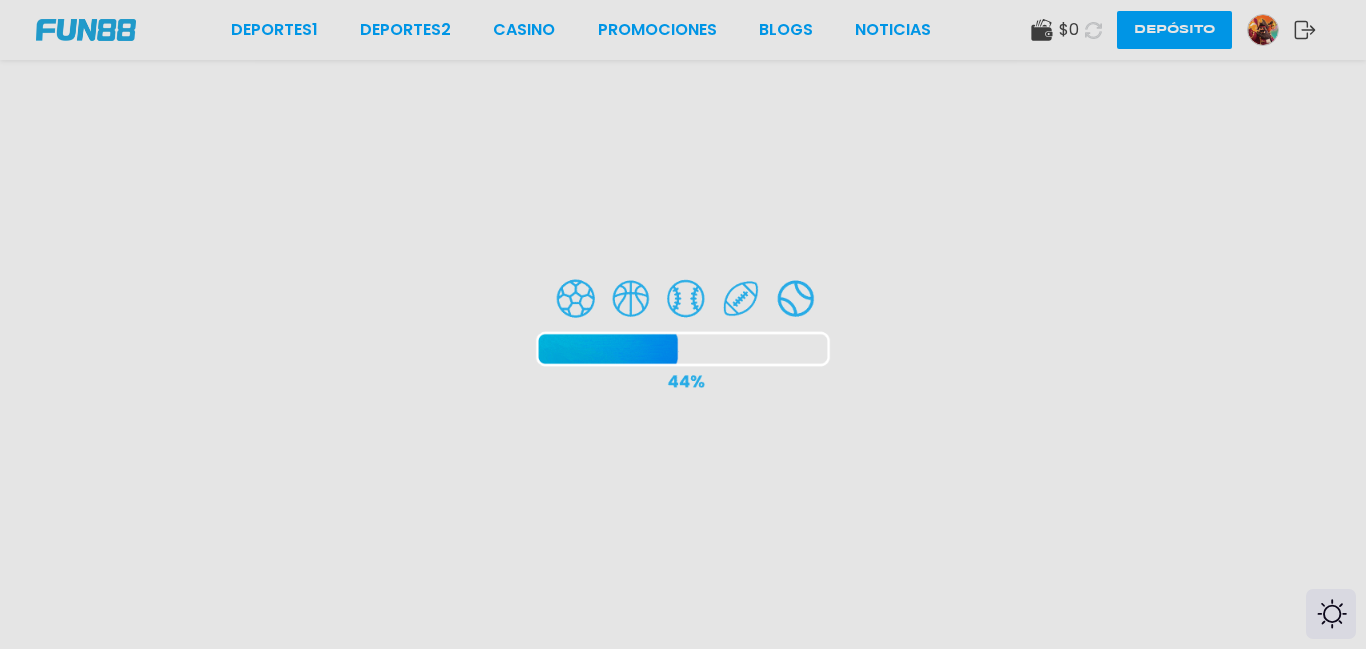 click at bounding box center [683, 324] 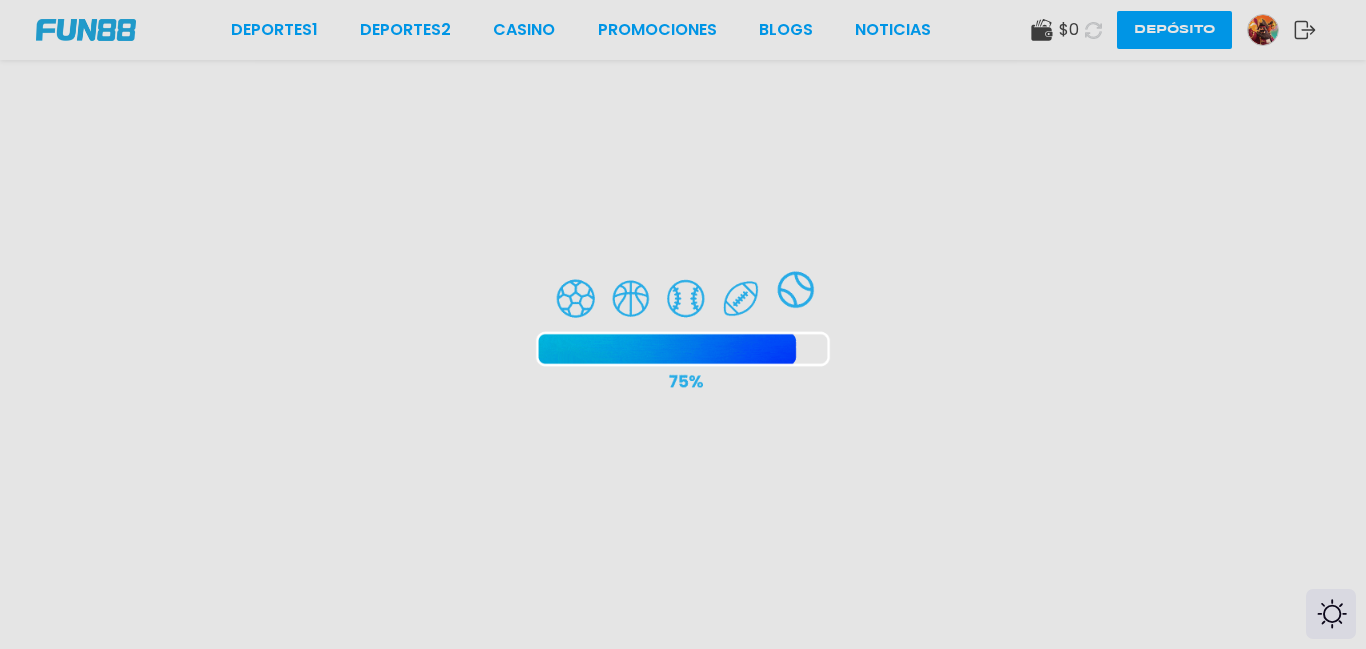 click at bounding box center [683, 324] 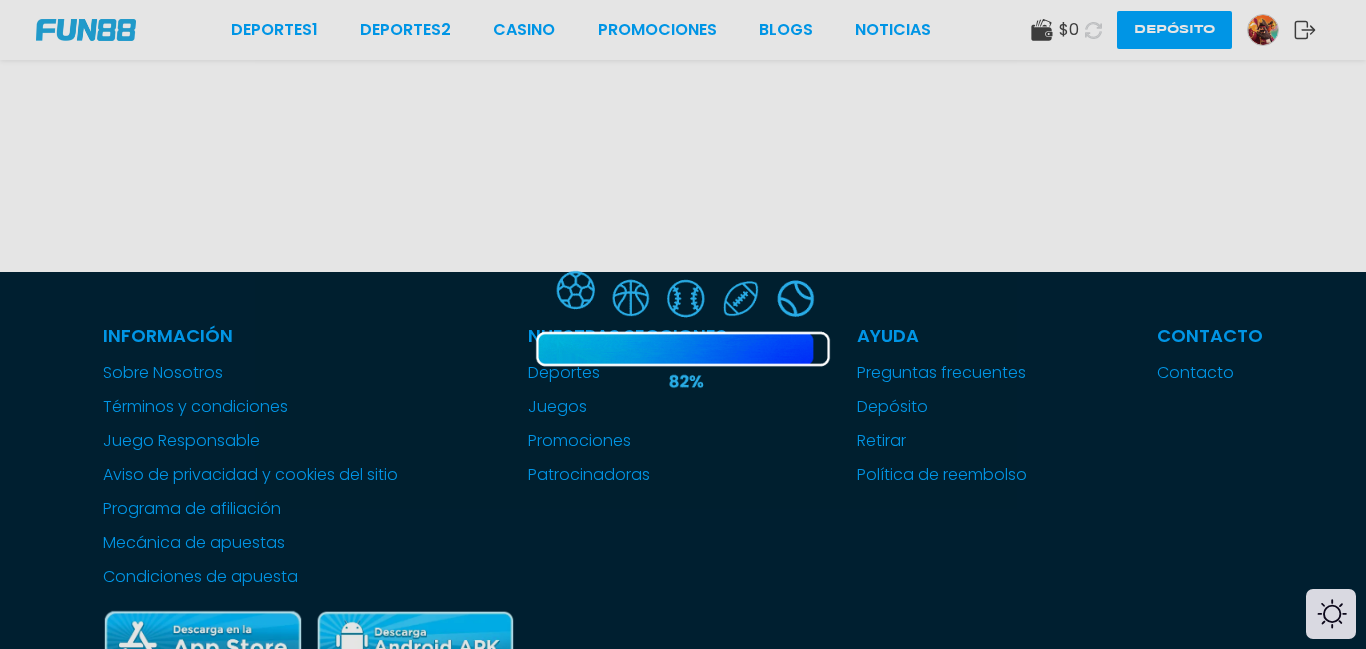 scroll, scrollTop: 0, scrollLeft: 0, axis: both 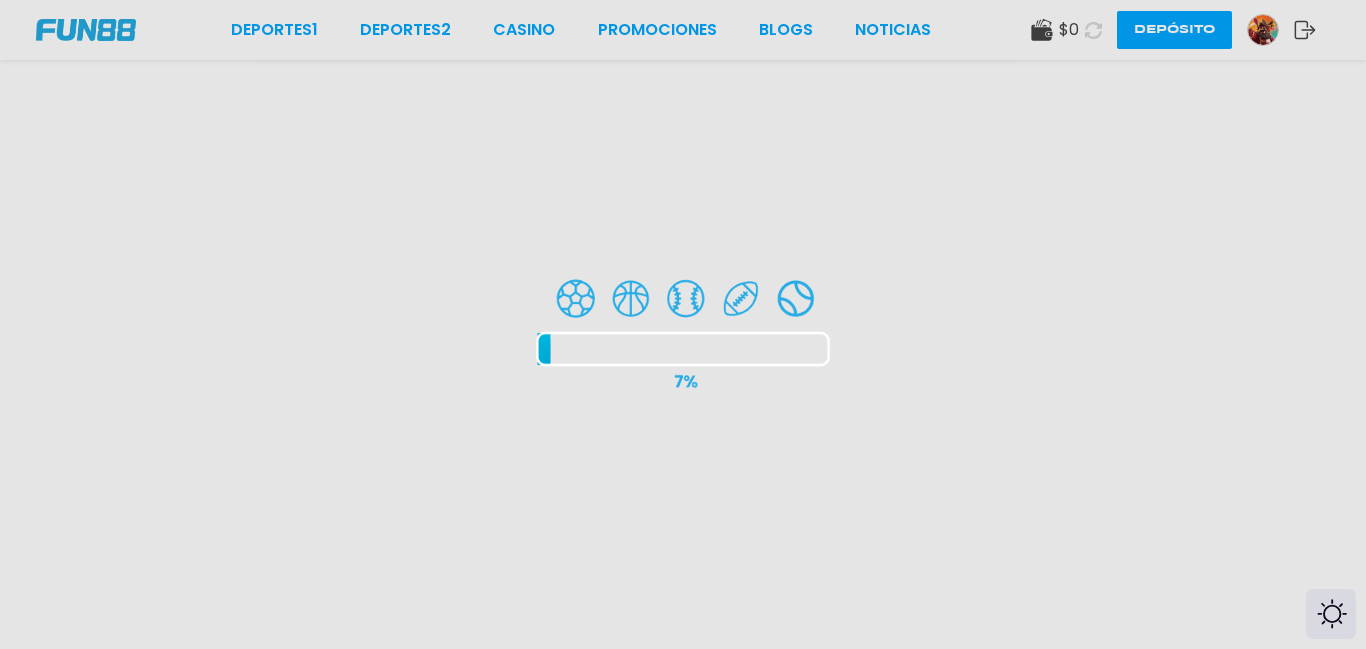 click at bounding box center (683, 324) 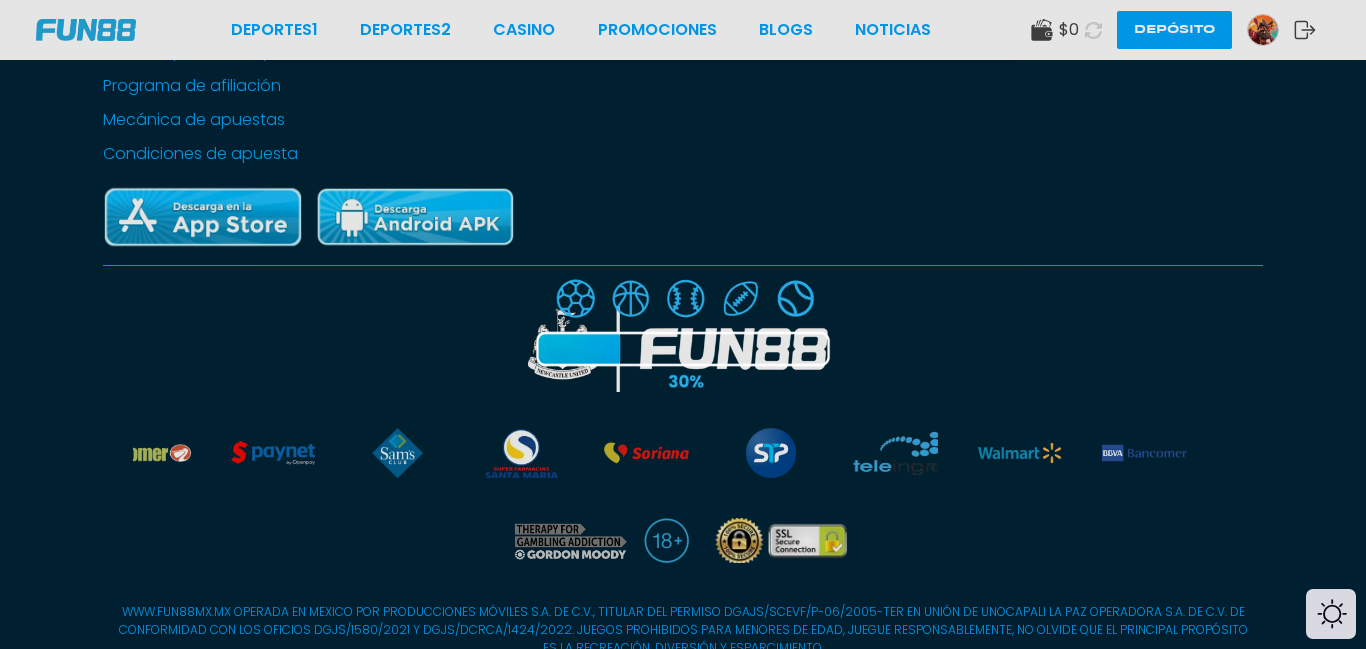 scroll, scrollTop: 0, scrollLeft: 0, axis: both 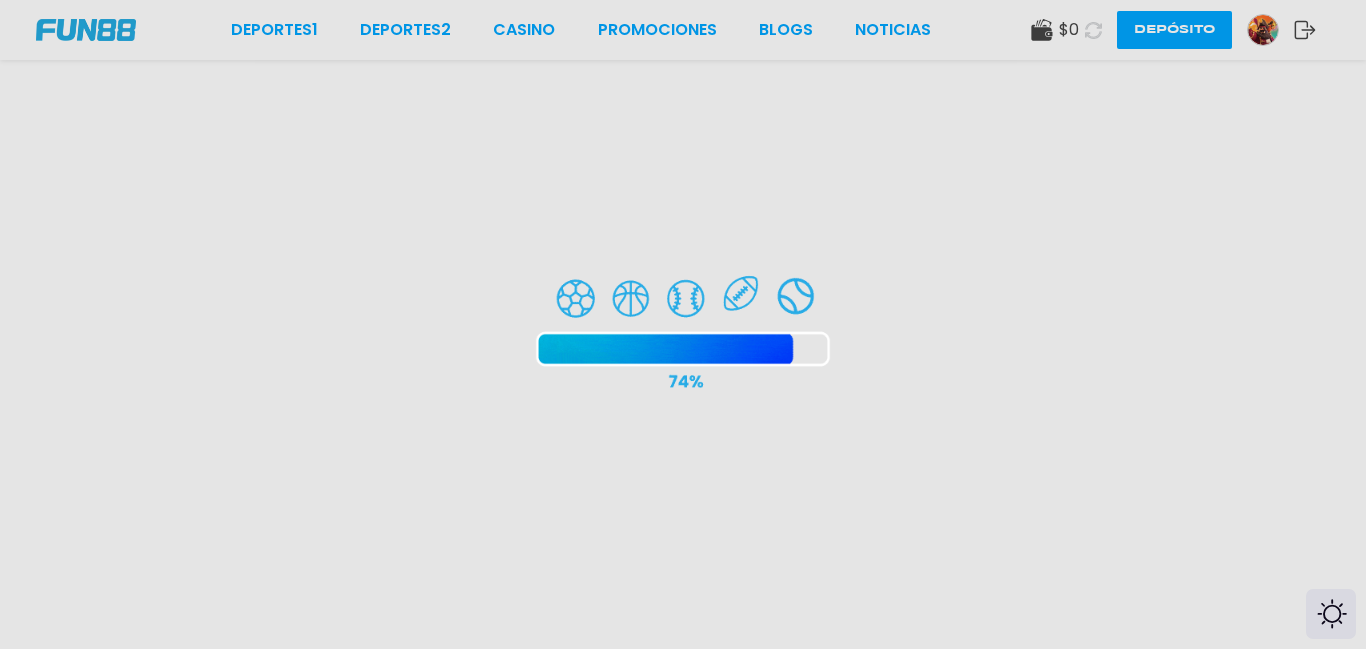 click at bounding box center (683, 324) 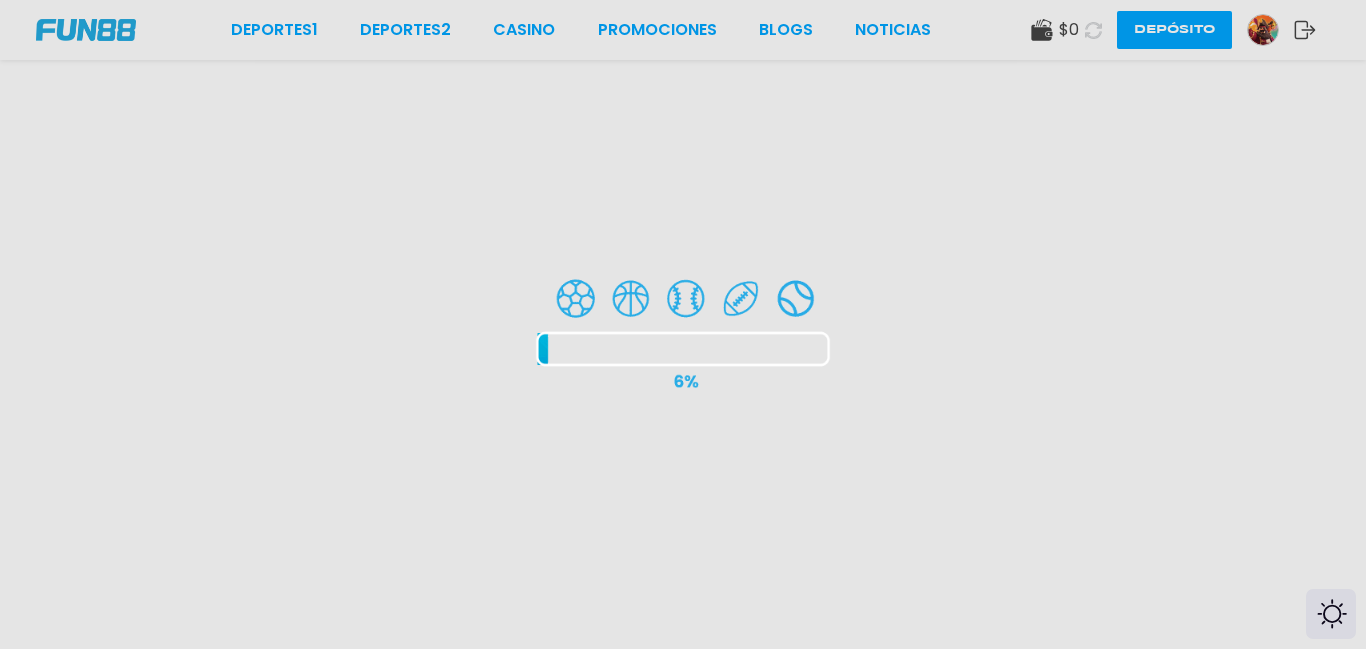 click at bounding box center (683, 324) 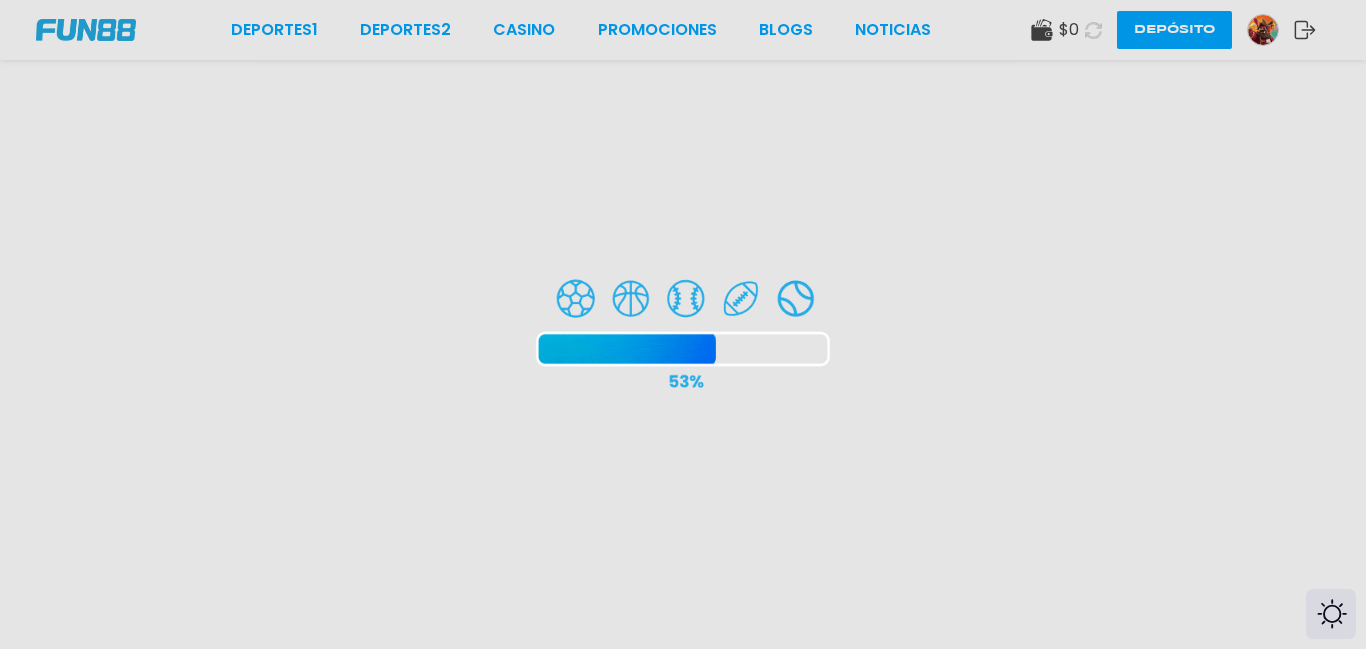 click at bounding box center (683, 324) 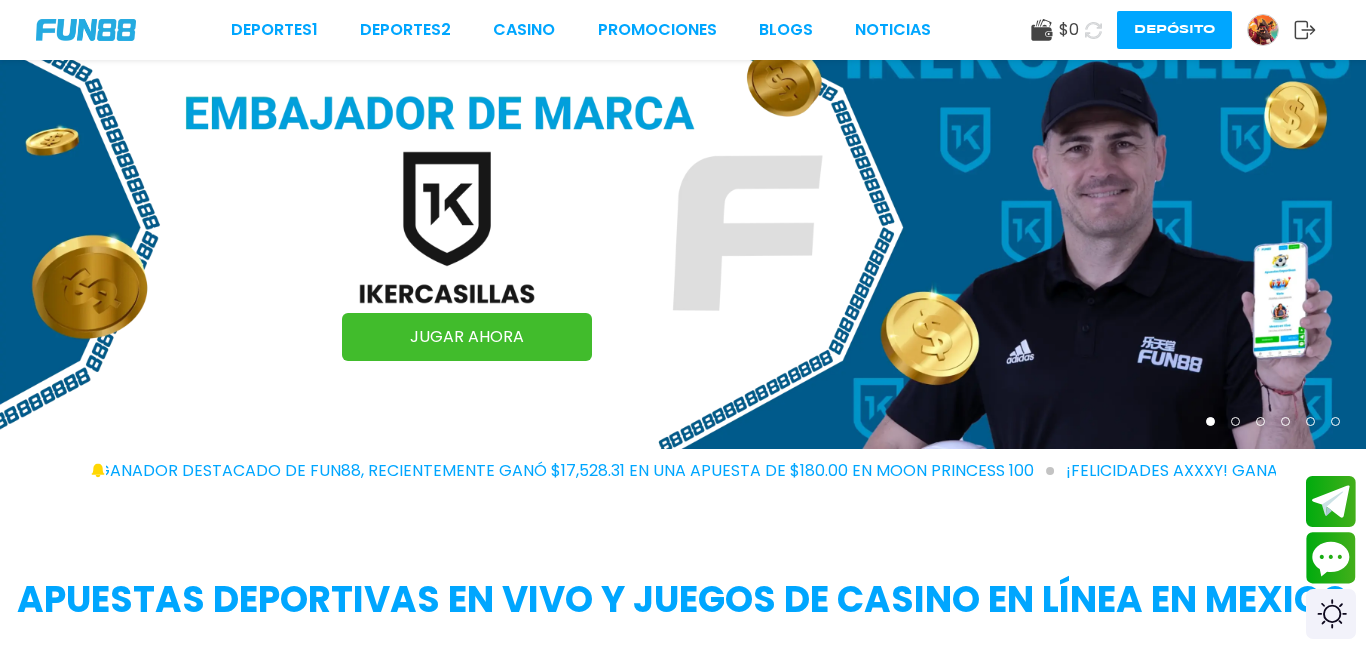 scroll, scrollTop: 26, scrollLeft: 0, axis: vertical 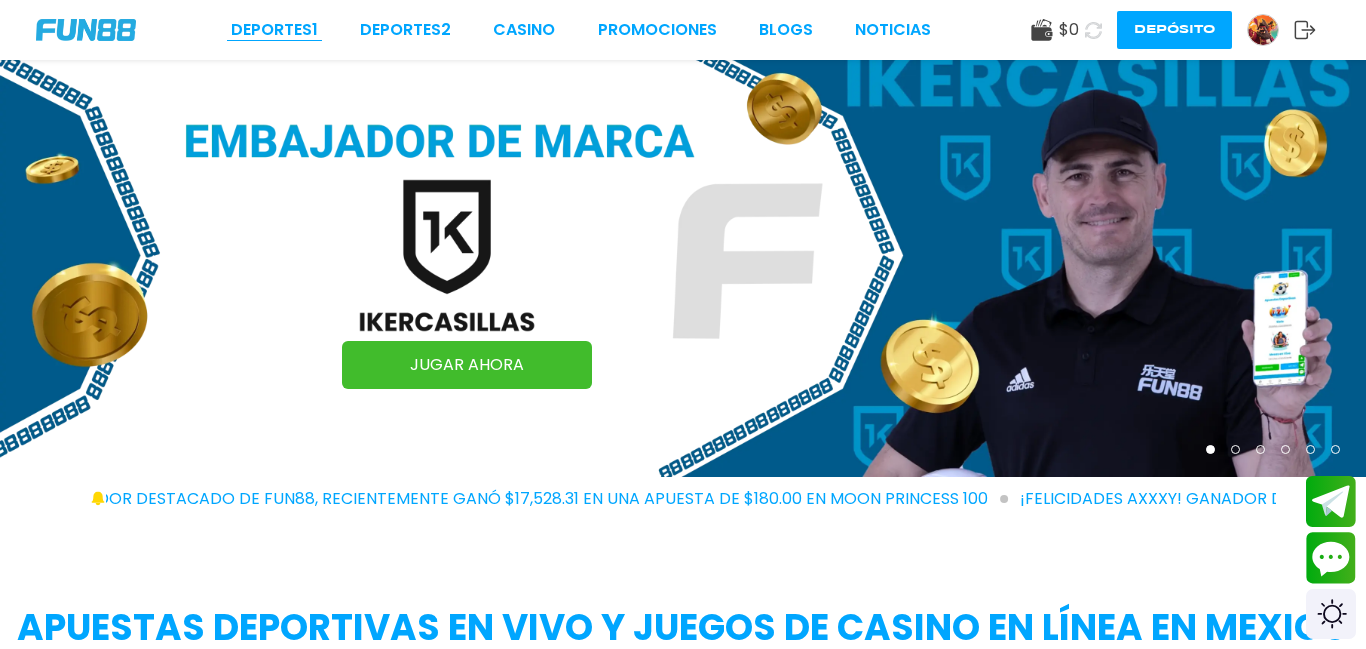 click on "Deportes  1" at bounding box center [274, 30] 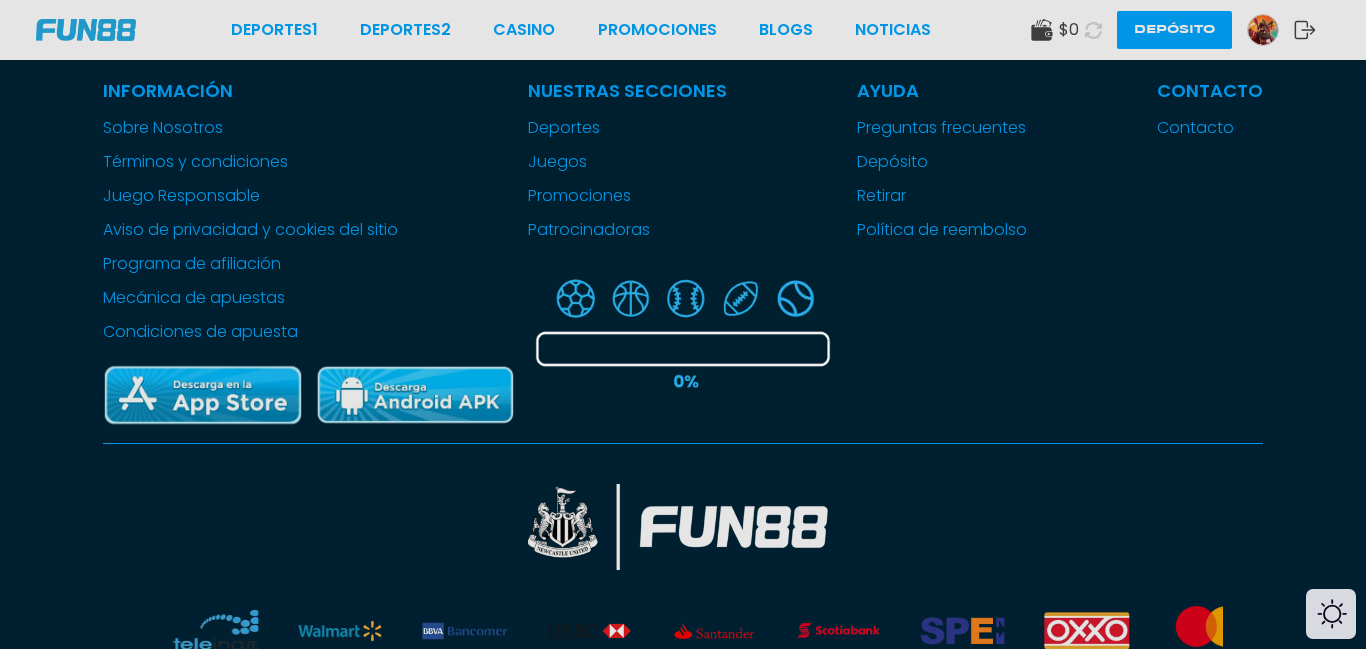 scroll, scrollTop: 619, scrollLeft: 0, axis: vertical 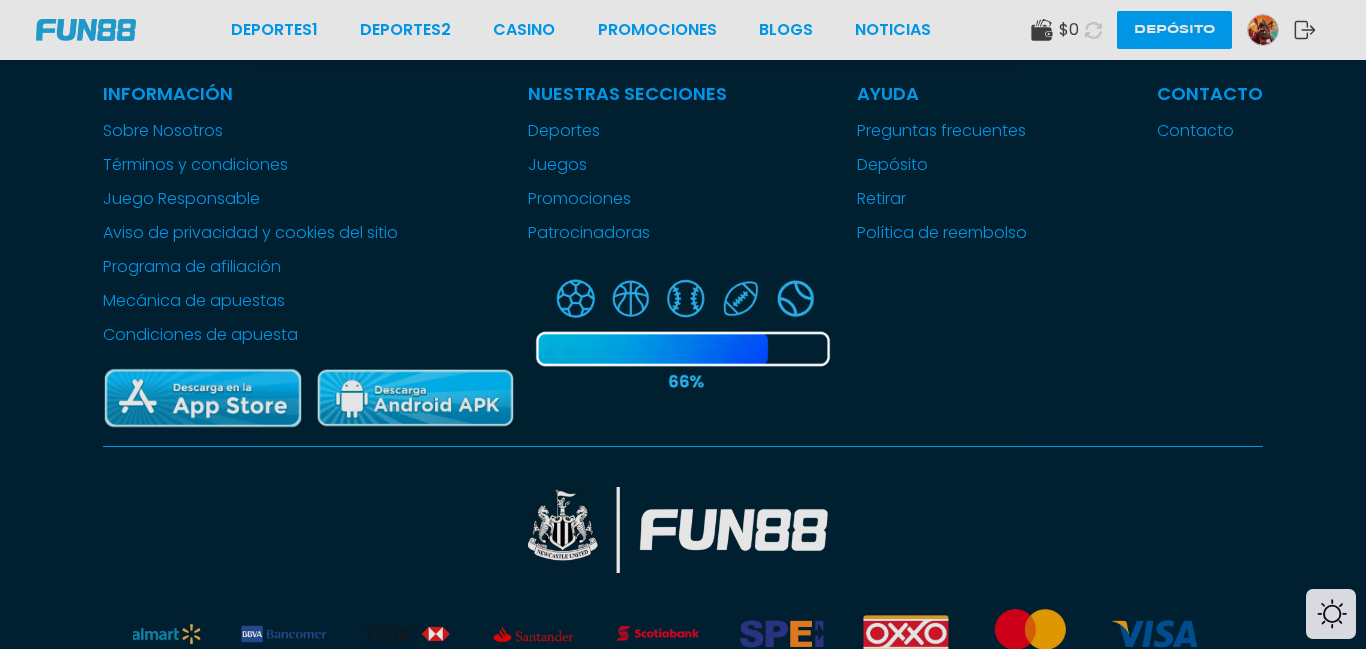 click at bounding box center [683, 324] 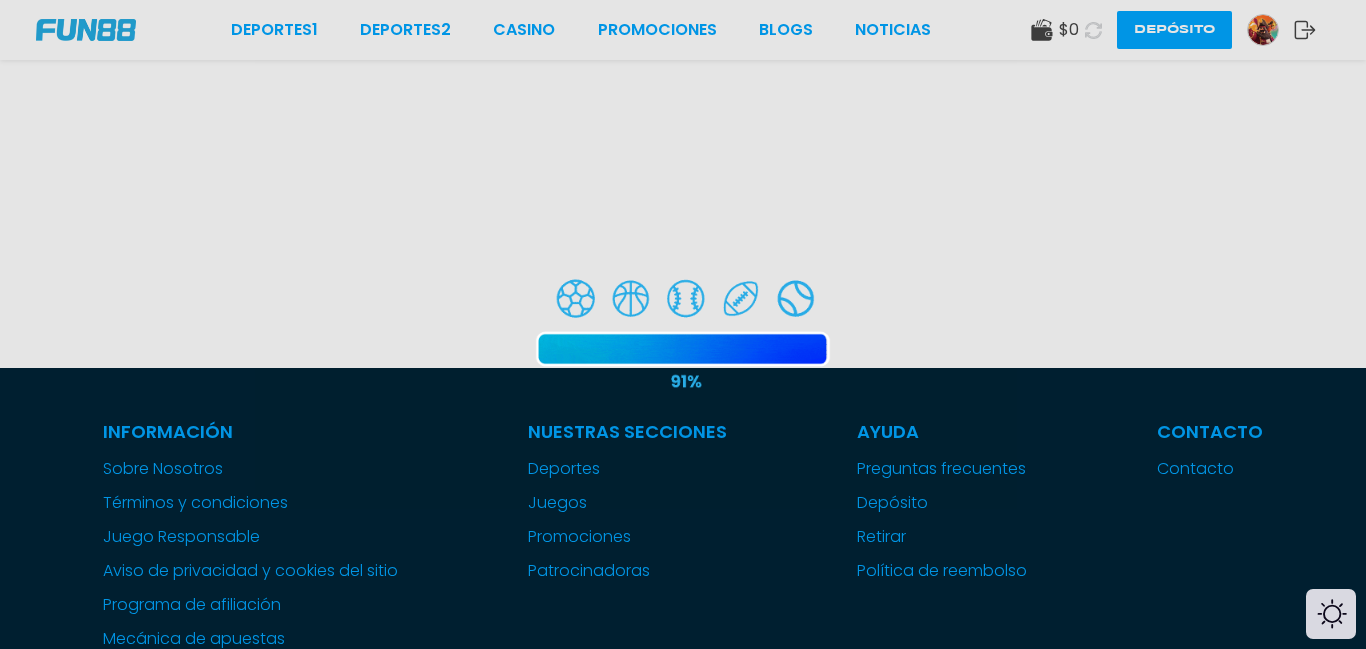 scroll, scrollTop: 0, scrollLeft: 0, axis: both 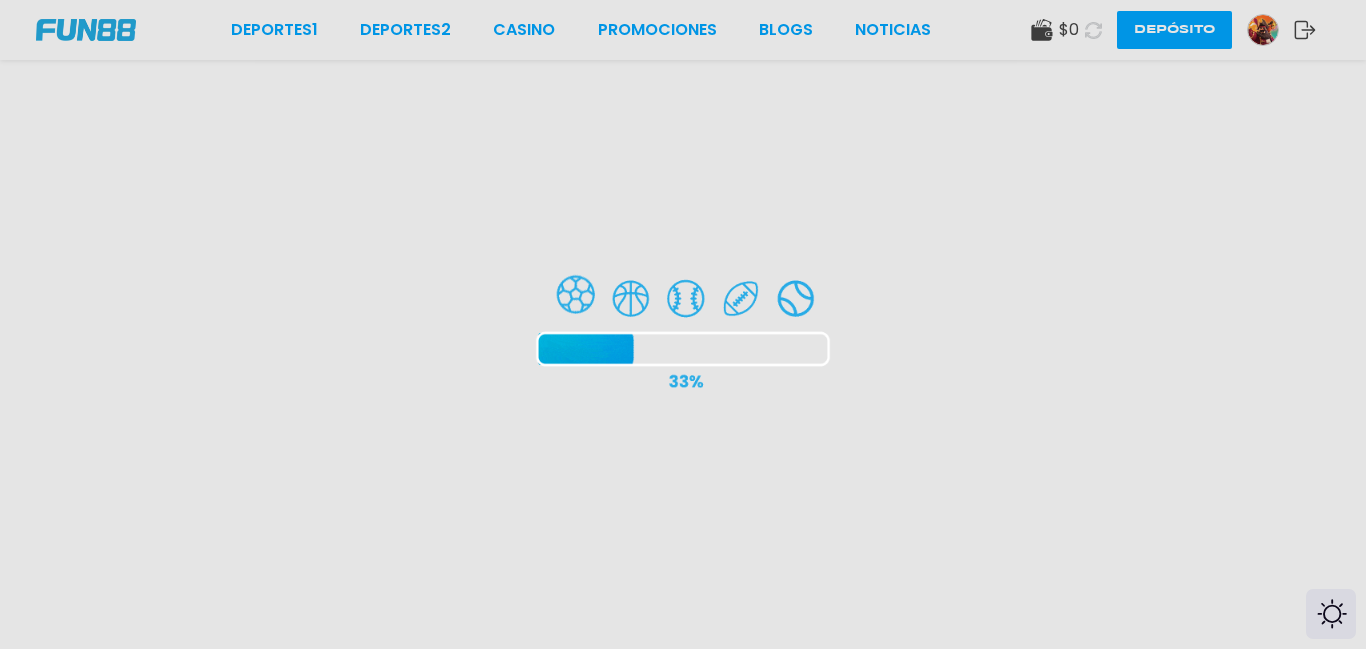 click at bounding box center (683, 324) 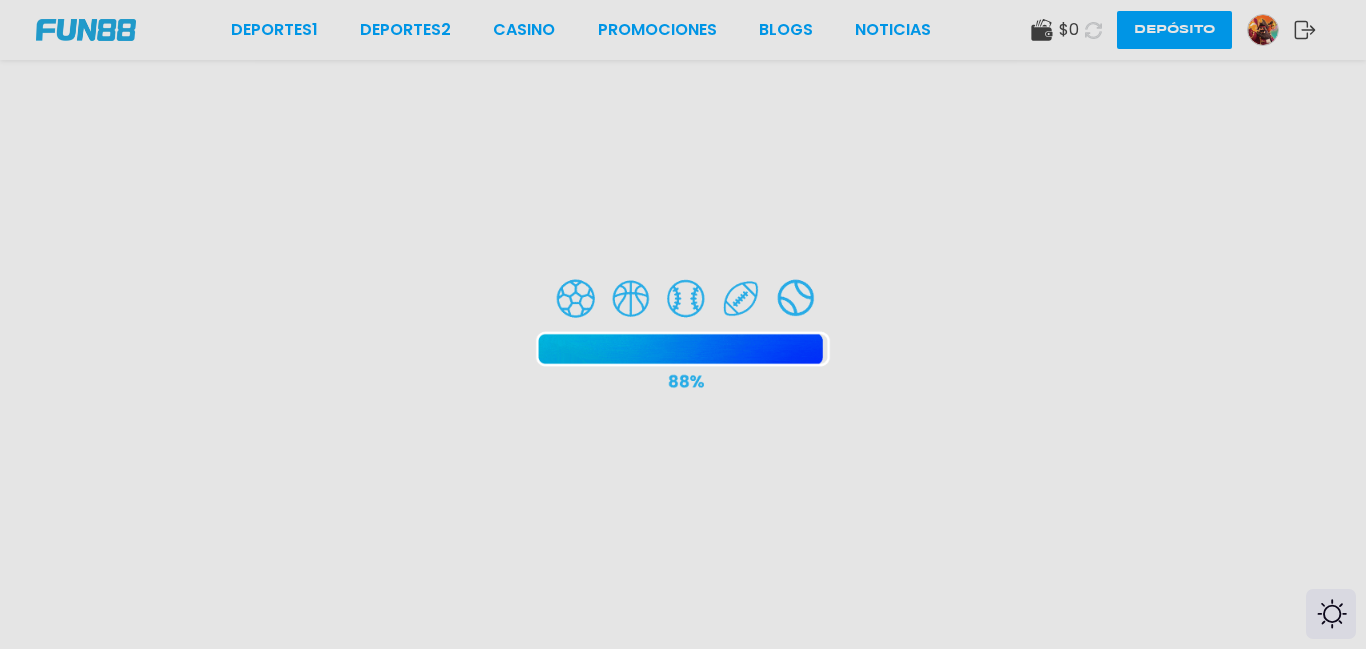 click at bounding box center [683, 324] 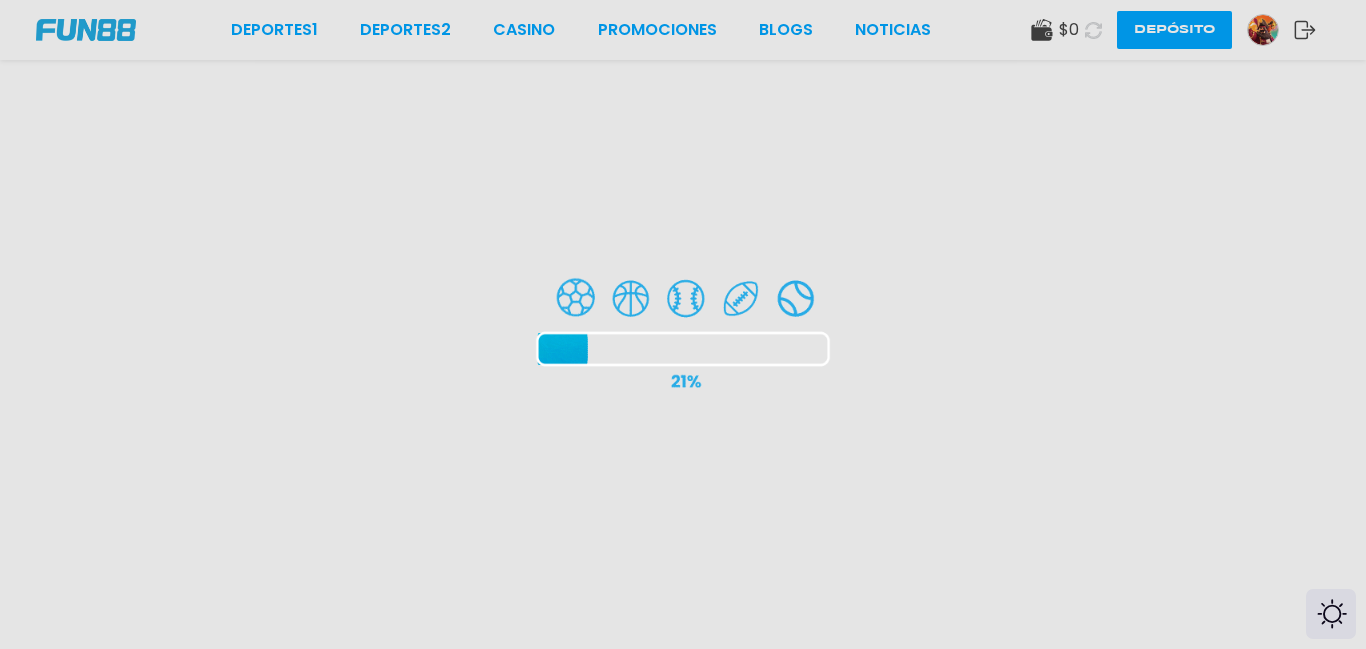 click at bounding box center [683, 324] 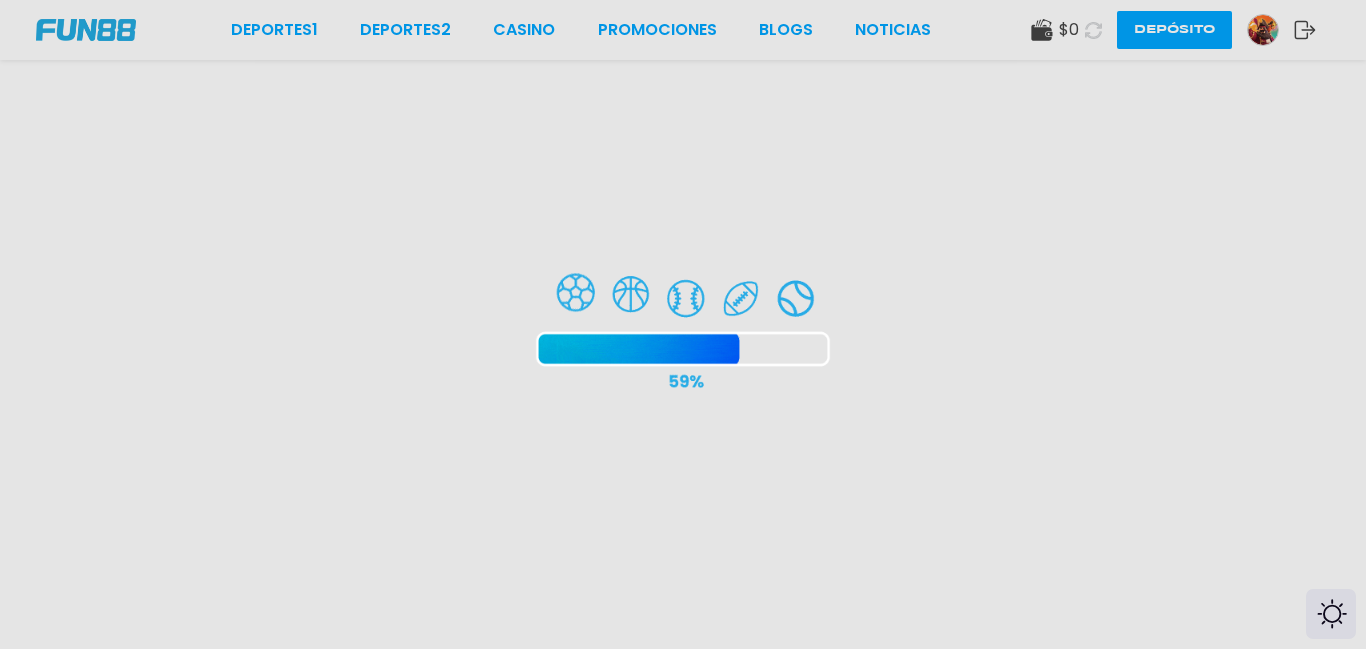 click at bounding box center (683, 324) 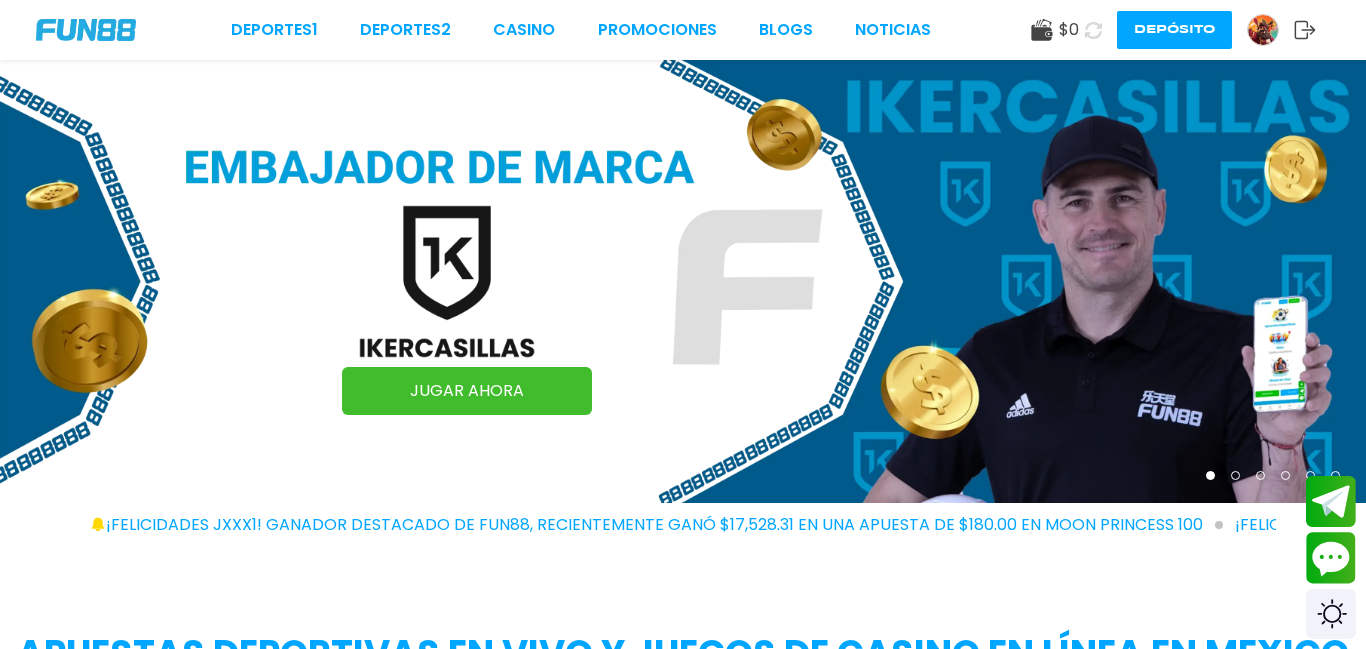 click 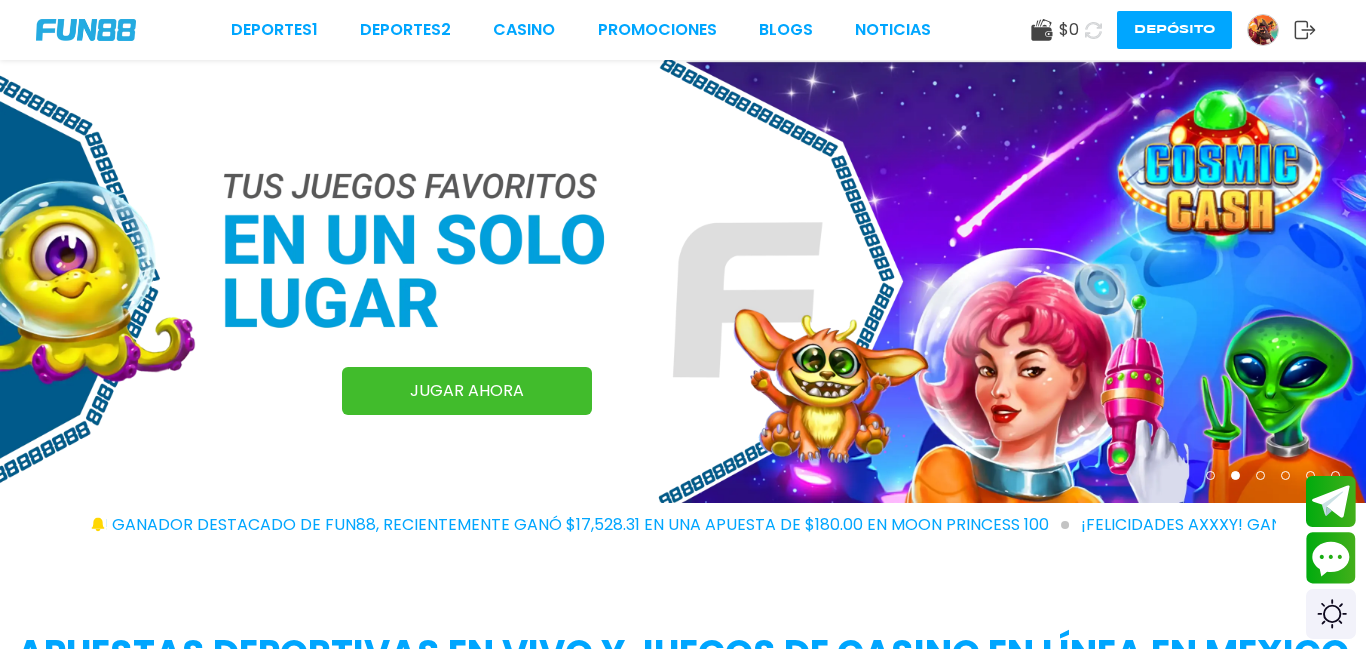 click 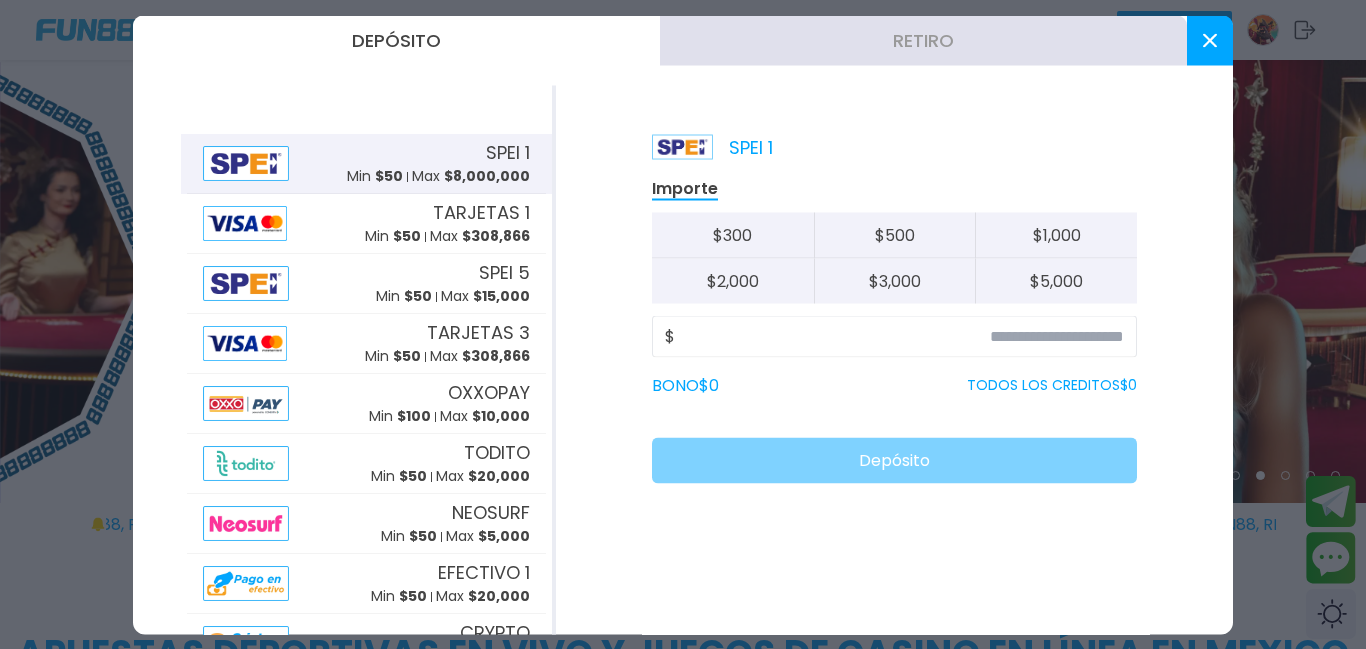click 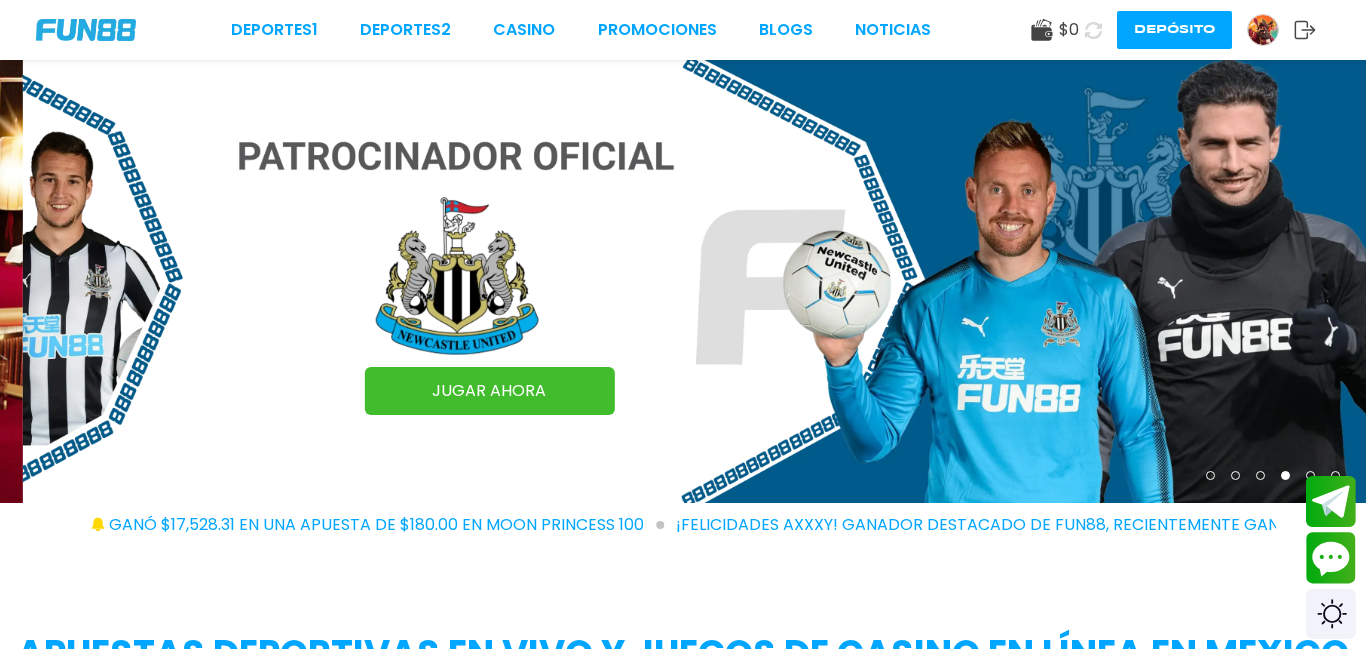 click at bounding box center [1263, 30] 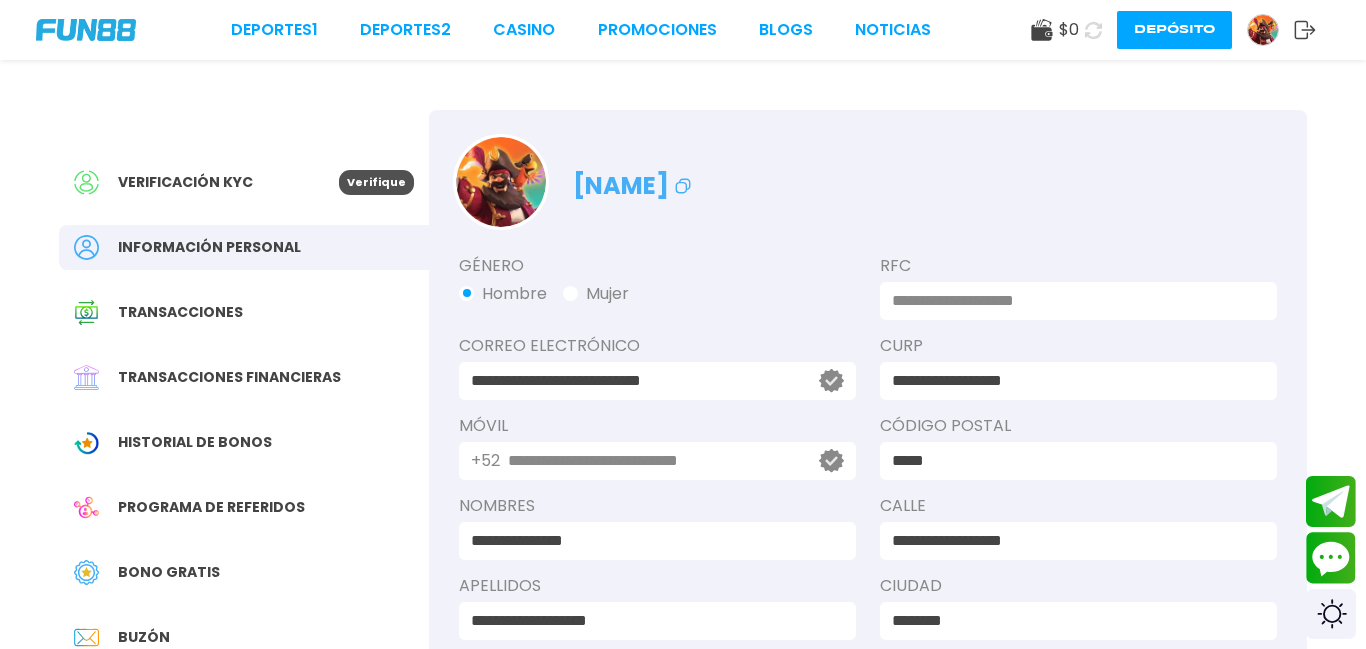 type on "**********" 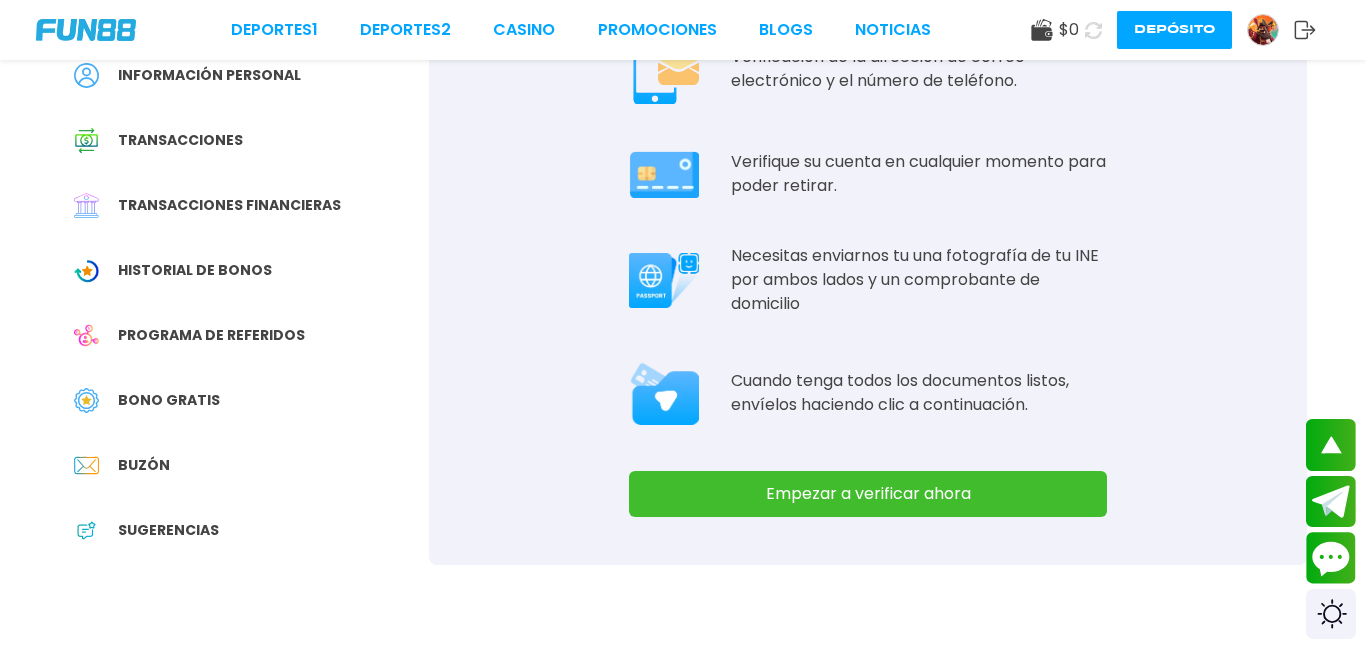 scroll, scrollTop: 0, scrollLeft: 0, axis: both 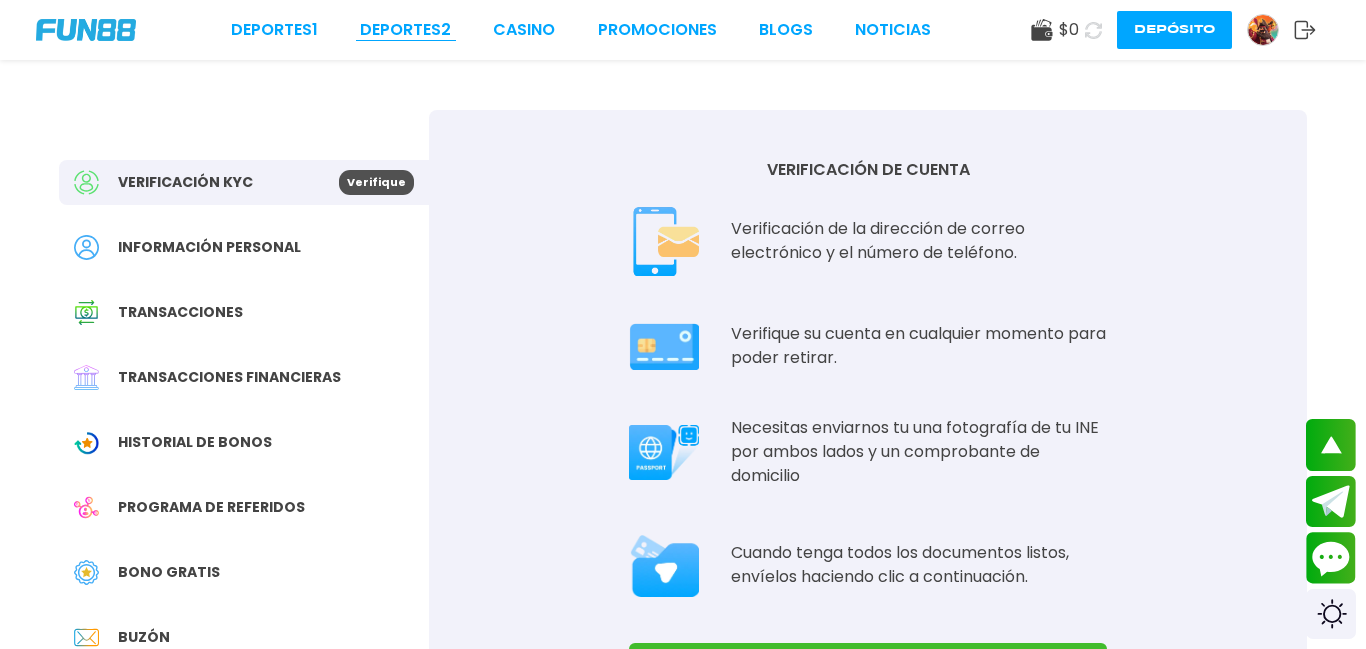 click on "Deportes  2" at bounding box center [405, 30] 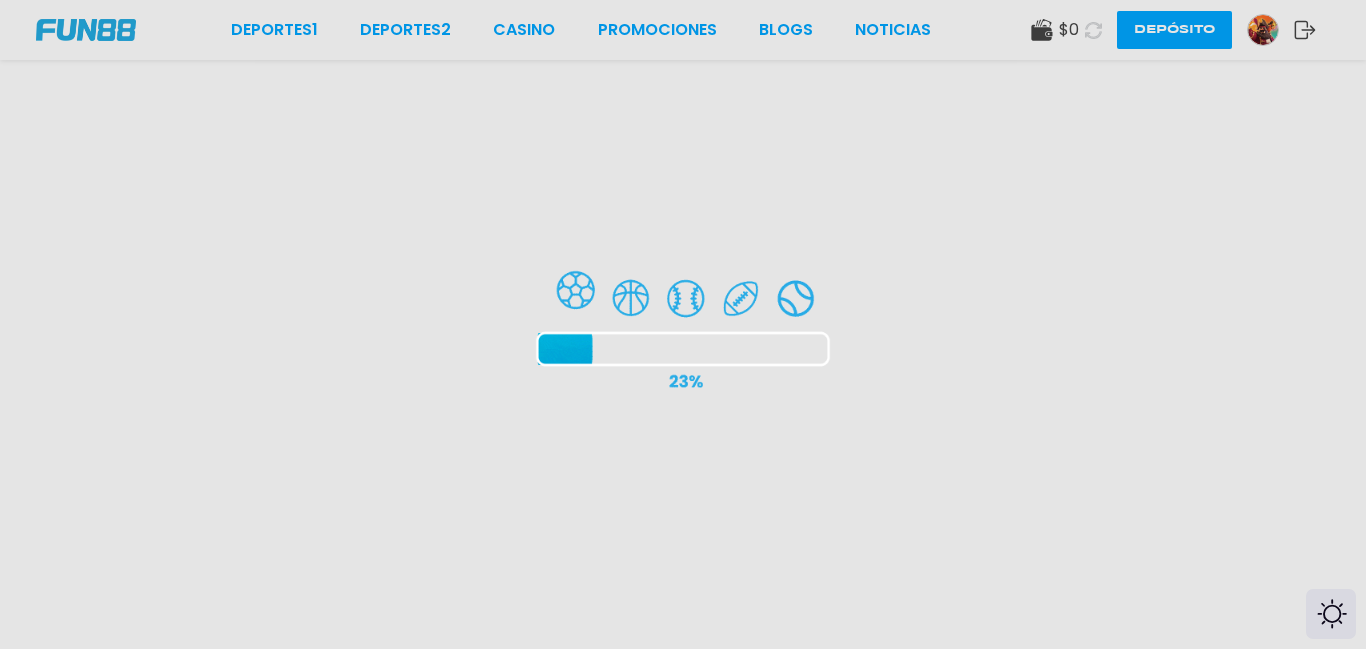 click at bounding box center (683, 324) 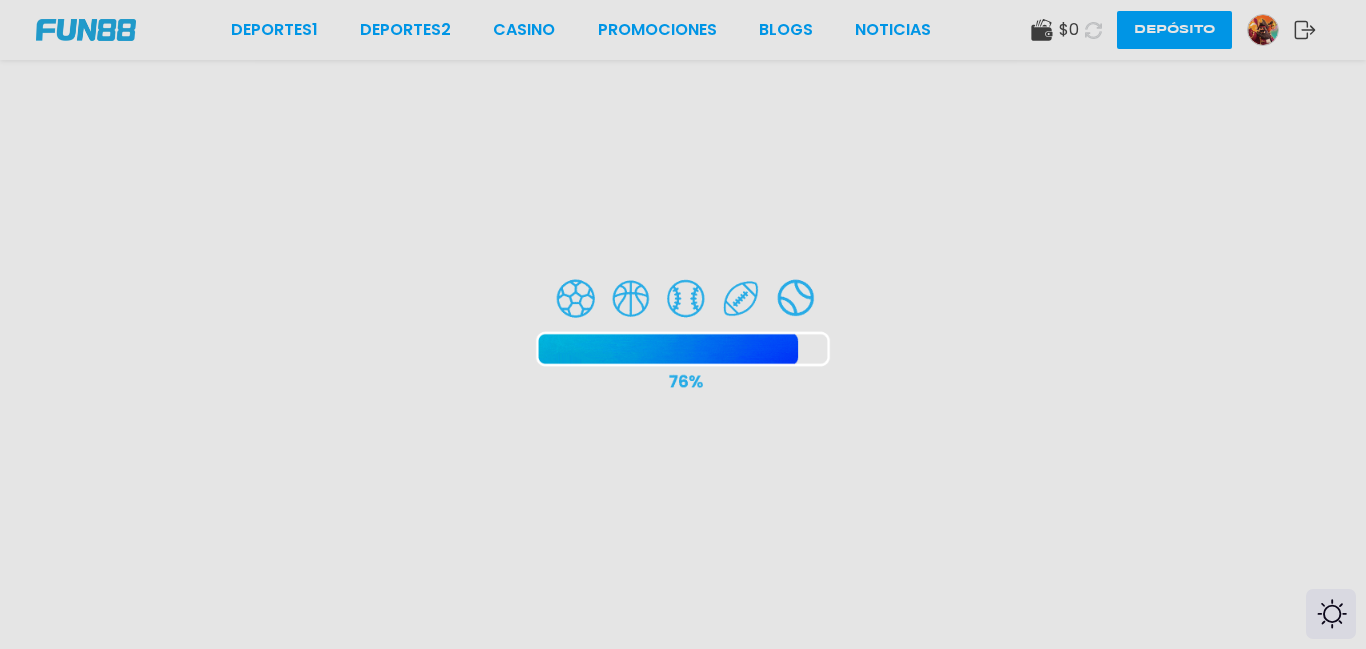 click at bounding box center (683, 324) 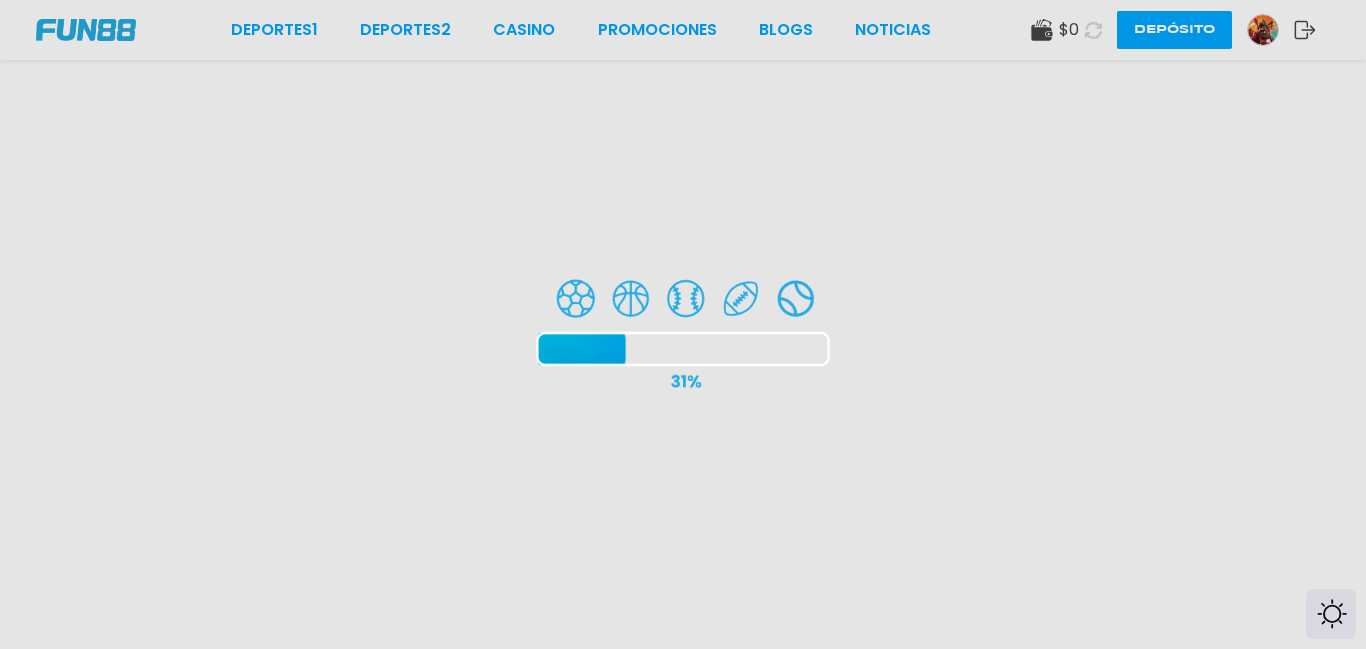 click at bounding box center (683, 324) 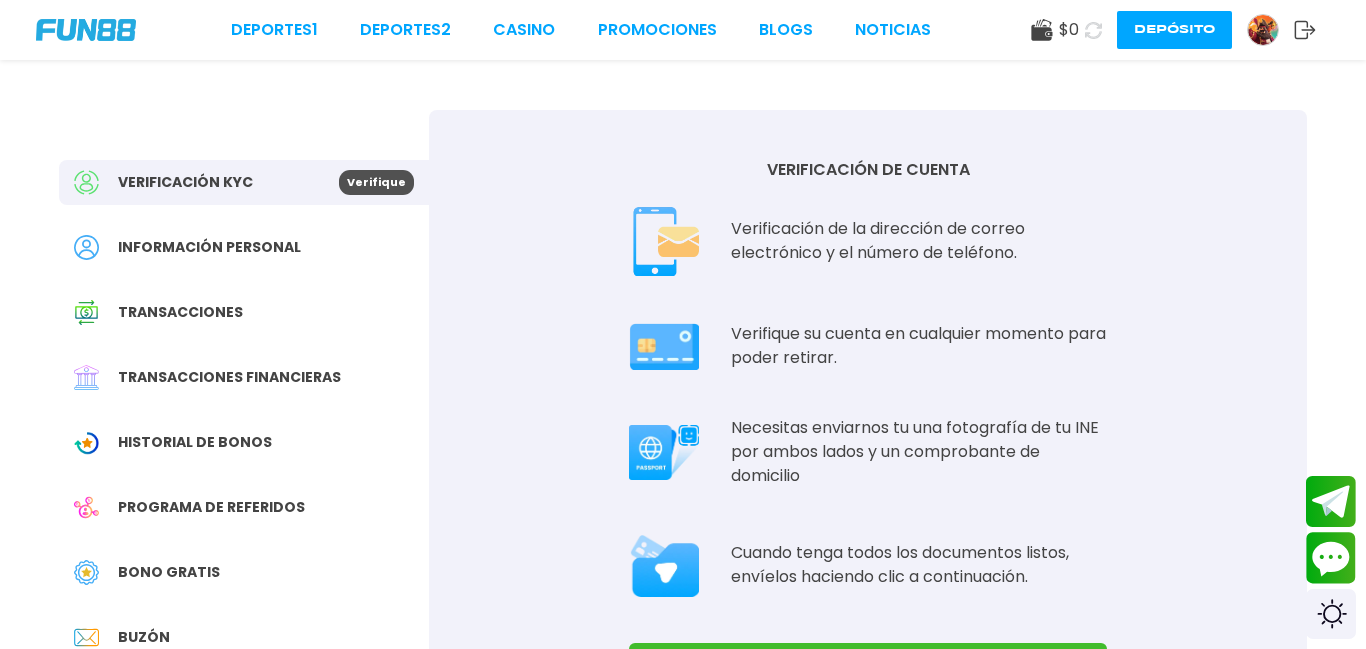 click on "Información personal" at bounding box center [209, 247] 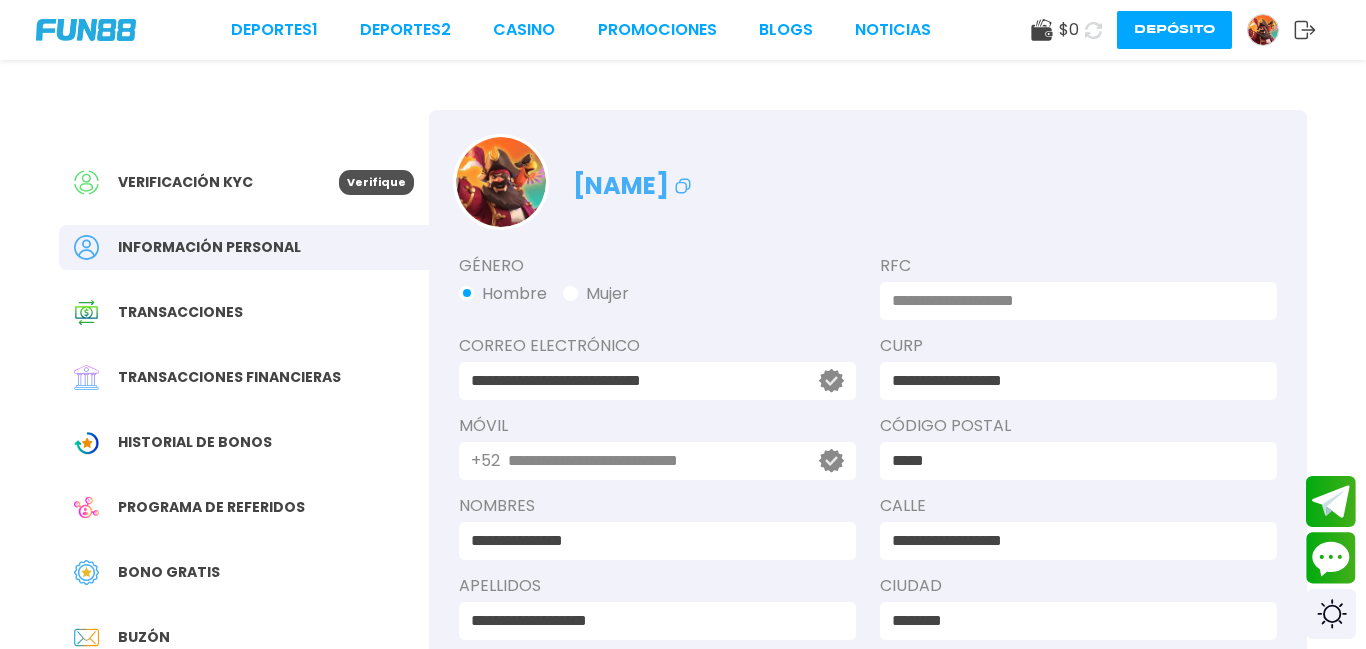 click 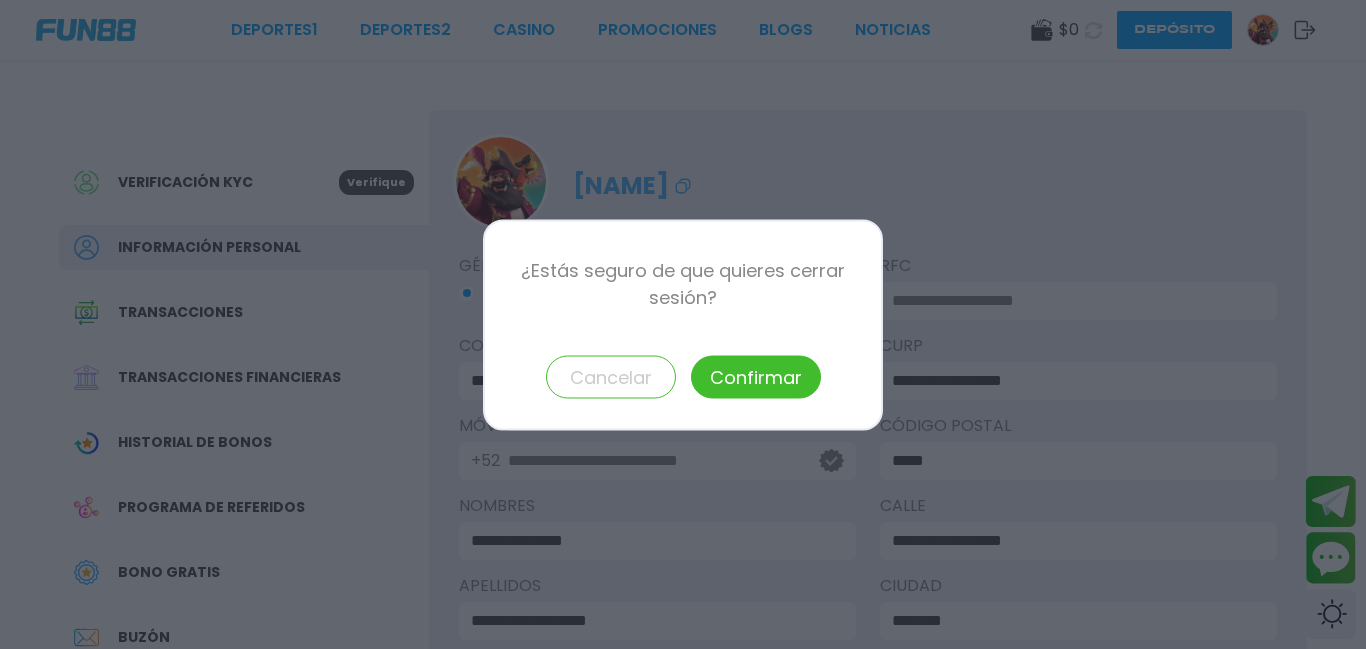 click on "Confirmar" at bounding box center [756, 376] 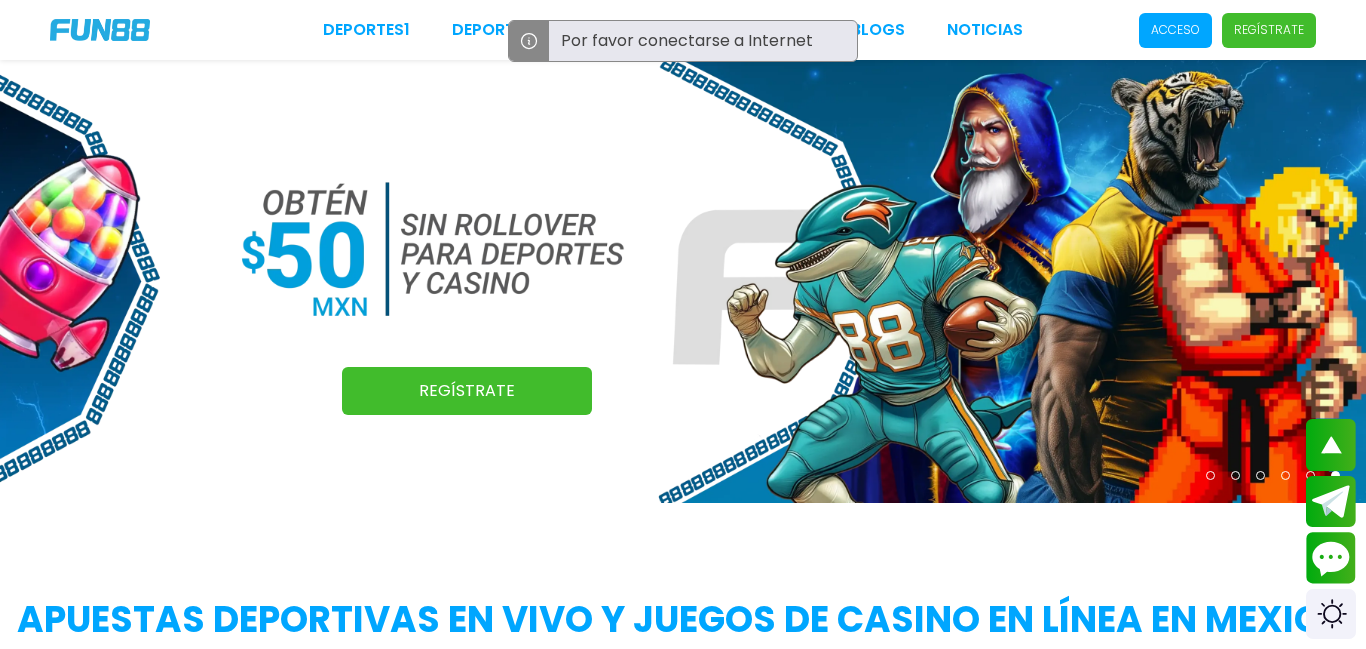 scroll, scrollTop: 567, scrollLeft: 0, axis: vertical 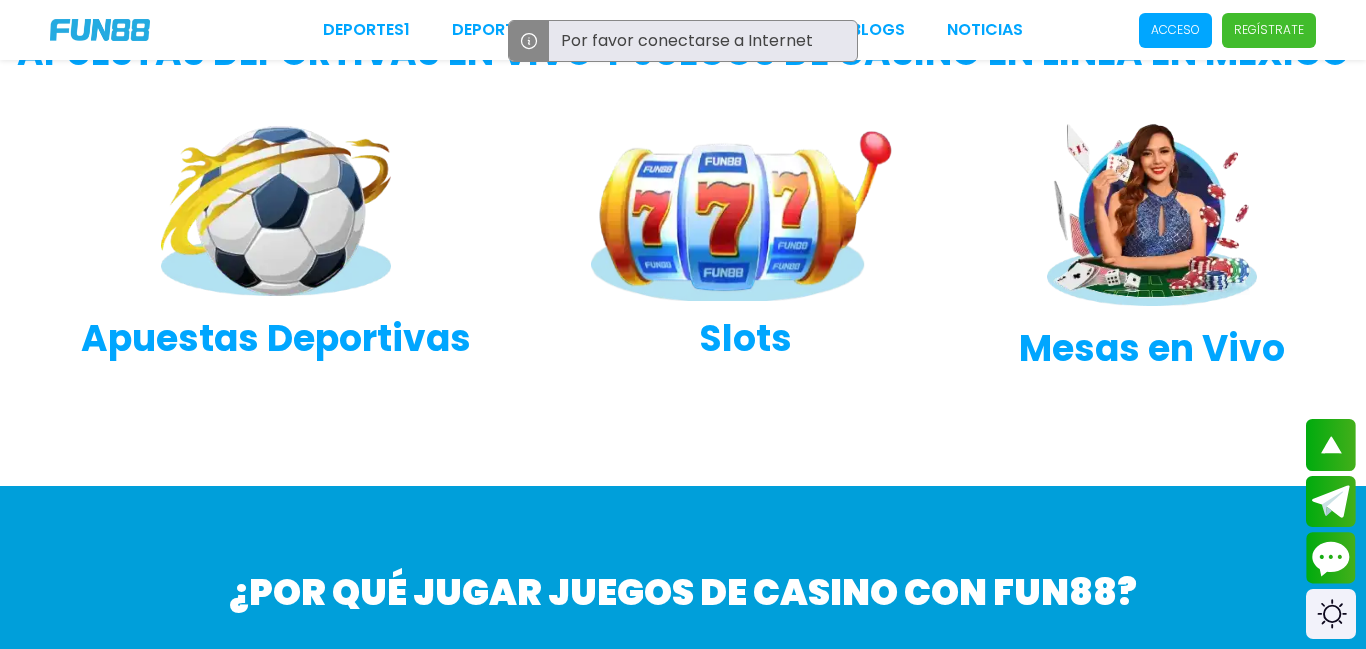 click on "Acceso" at bounding box center [1175, 30] 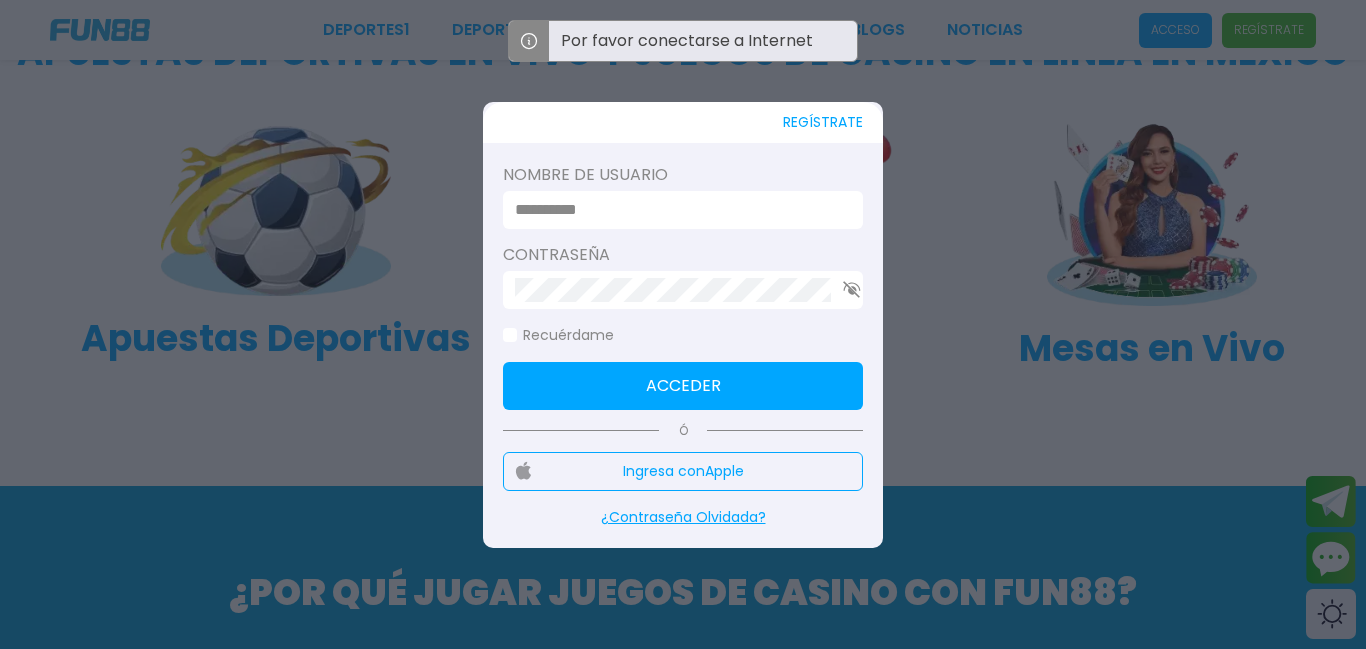scroll, scrollTop: 0, scrollLeft: 0, axis: both 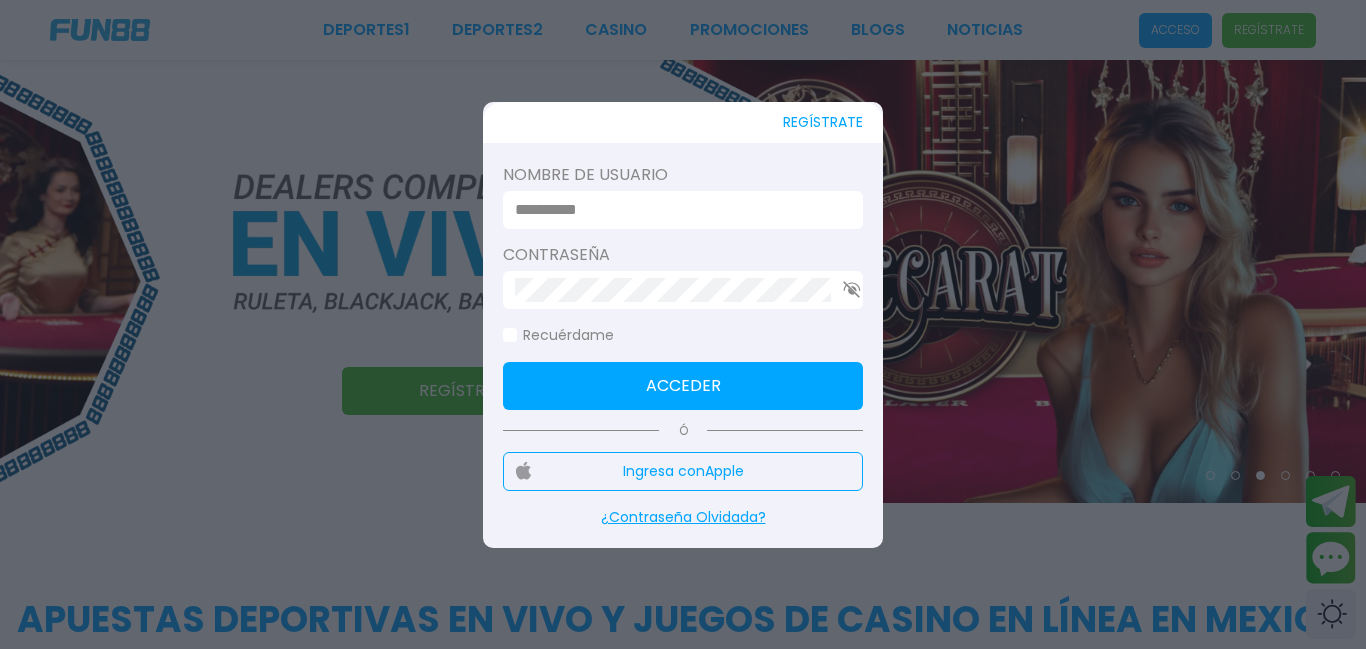 click at bounding box center [677, 210] 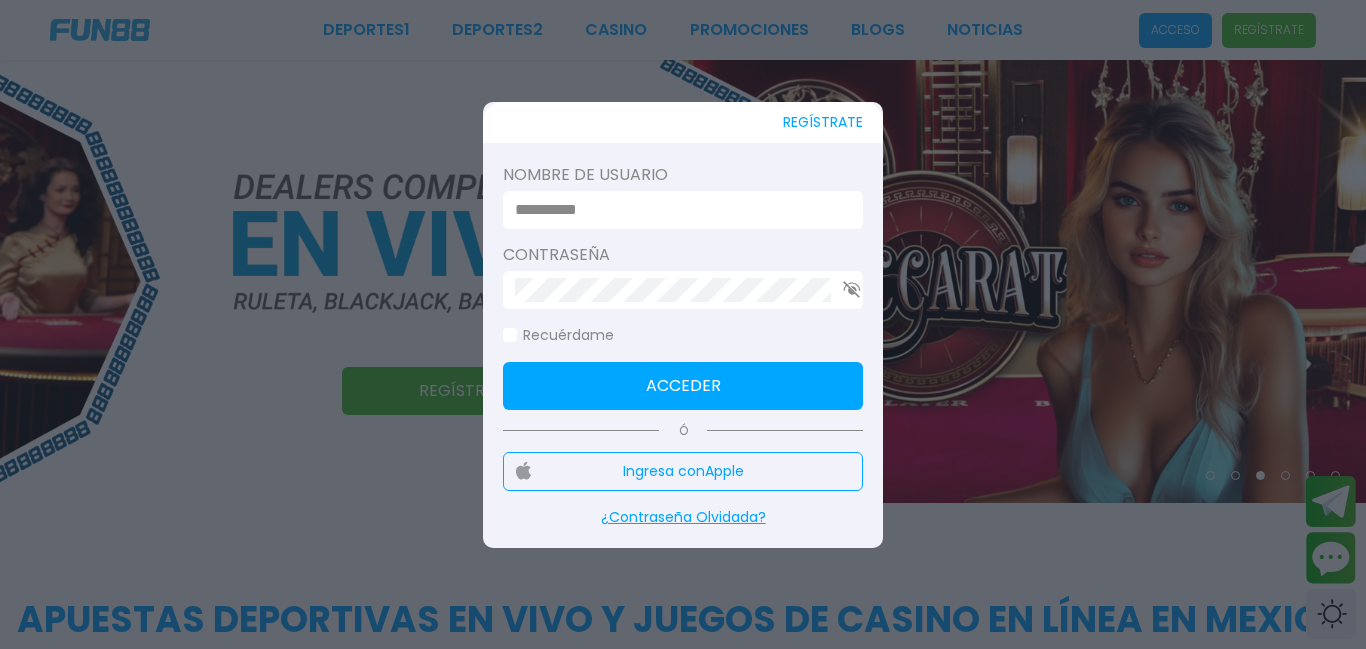 type on "**********" 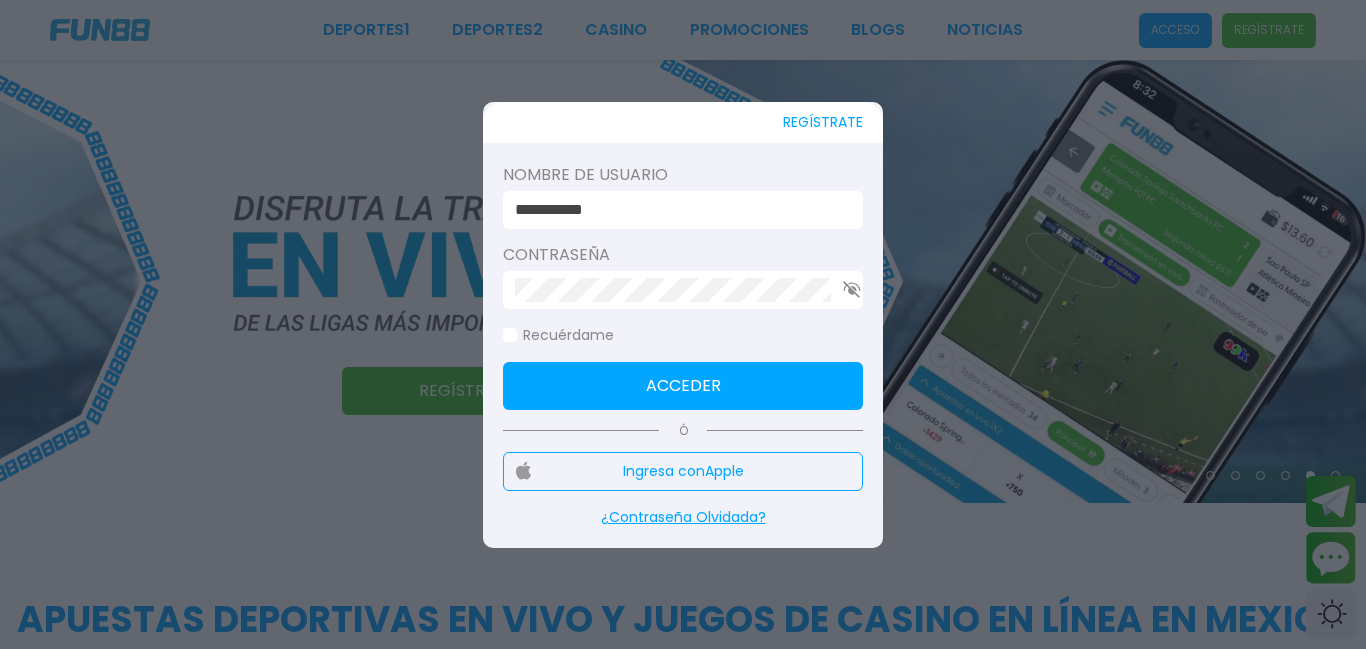 click on "Acceder" at bounding box center [683, 386] 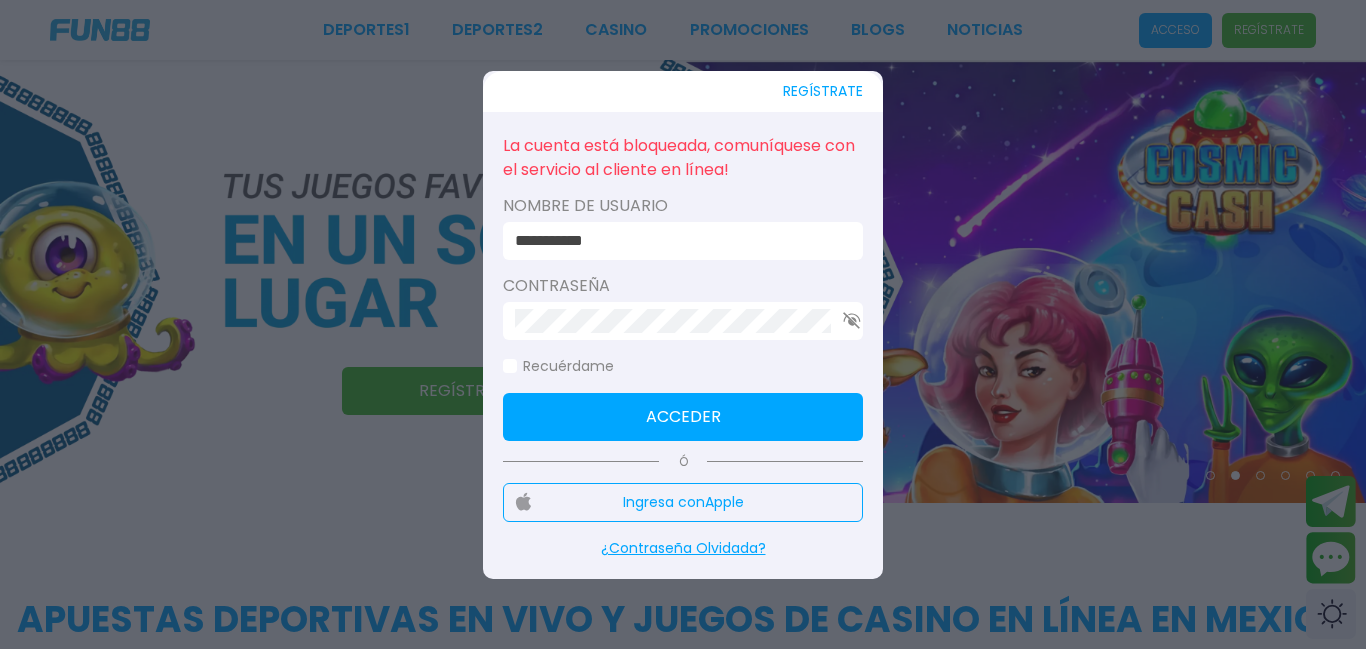 click at bounding box center [683, 324] 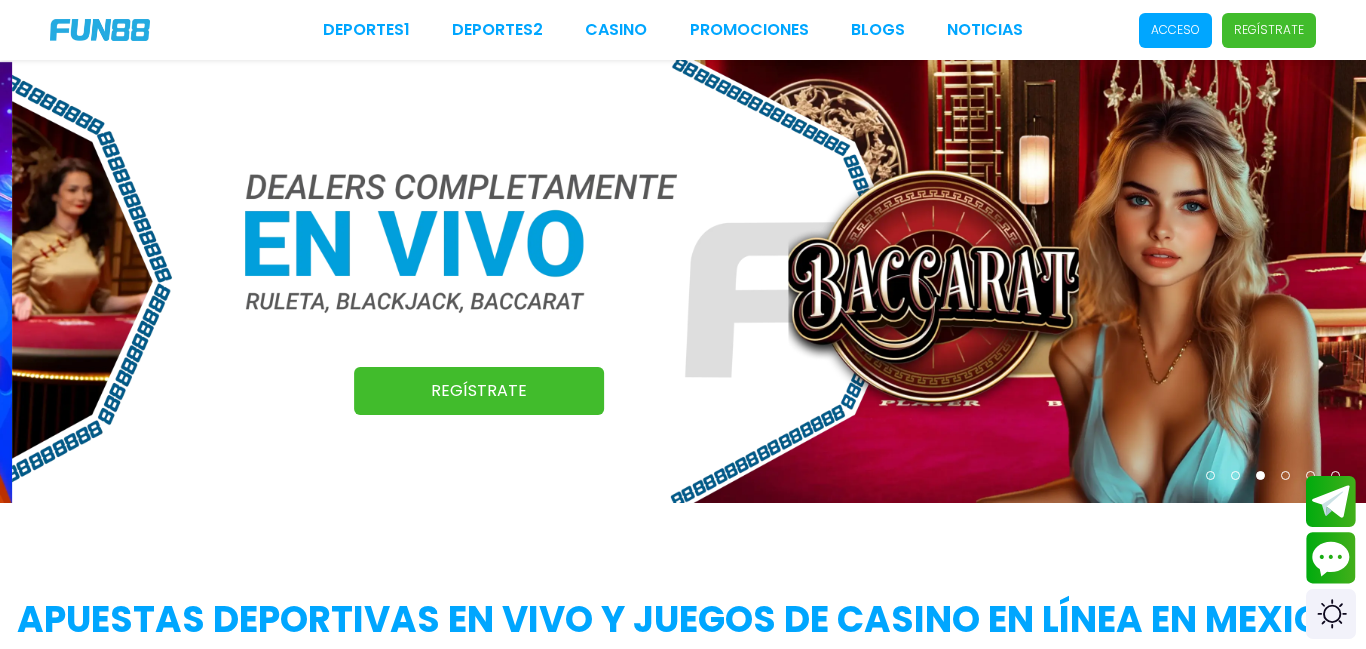 click on "Acceso" at bounding box center [1175, 30] 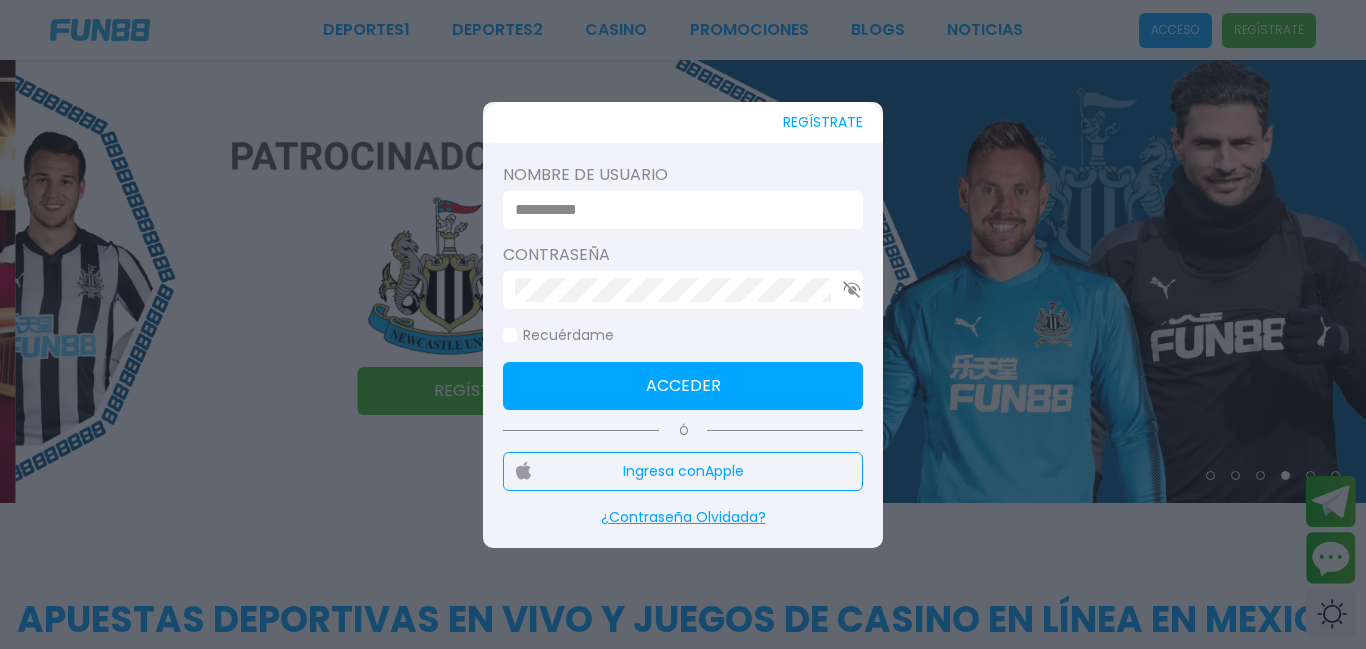click at bounding box center [683, 324] 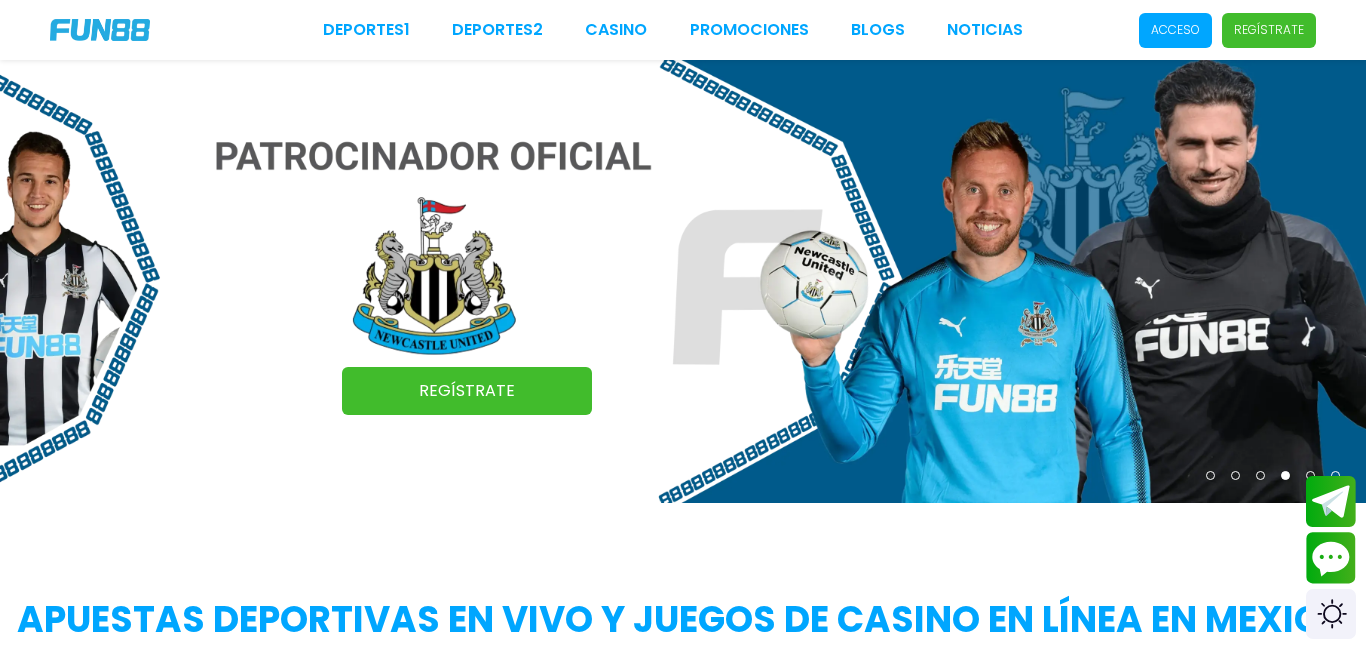 click on "Acceso" at bounding box center (1175, 30) 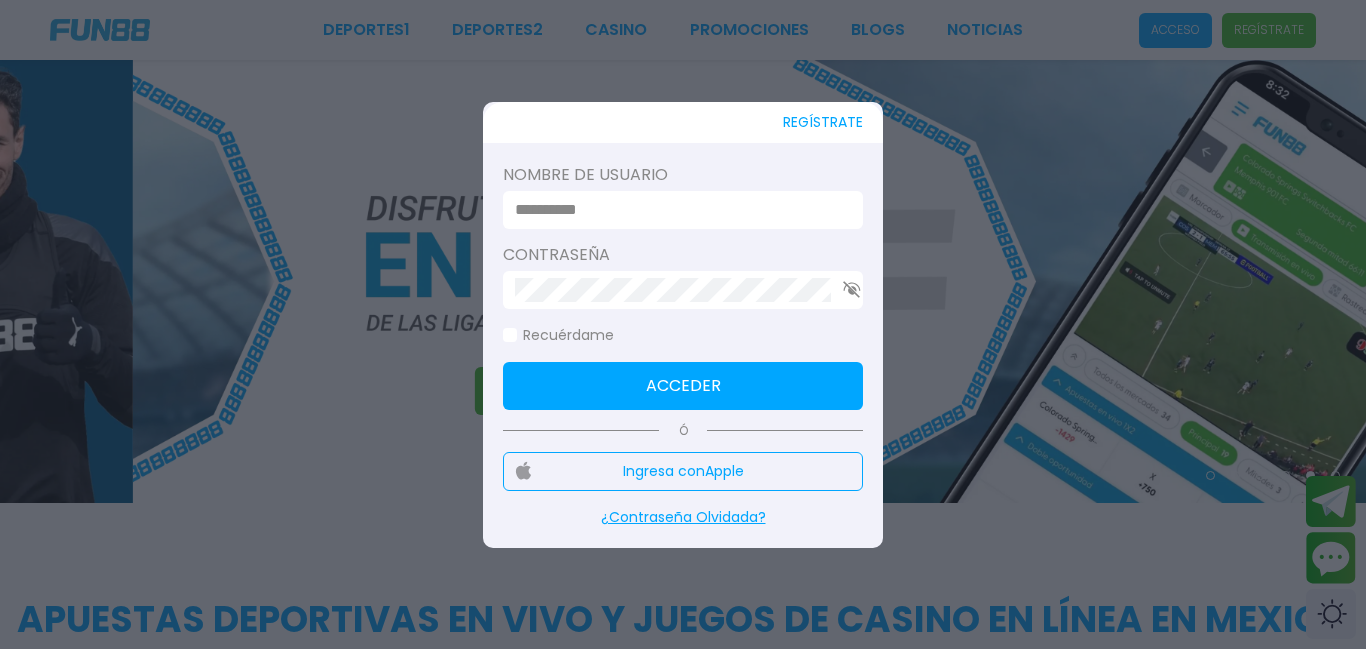 click at bounding box center (677, 210) 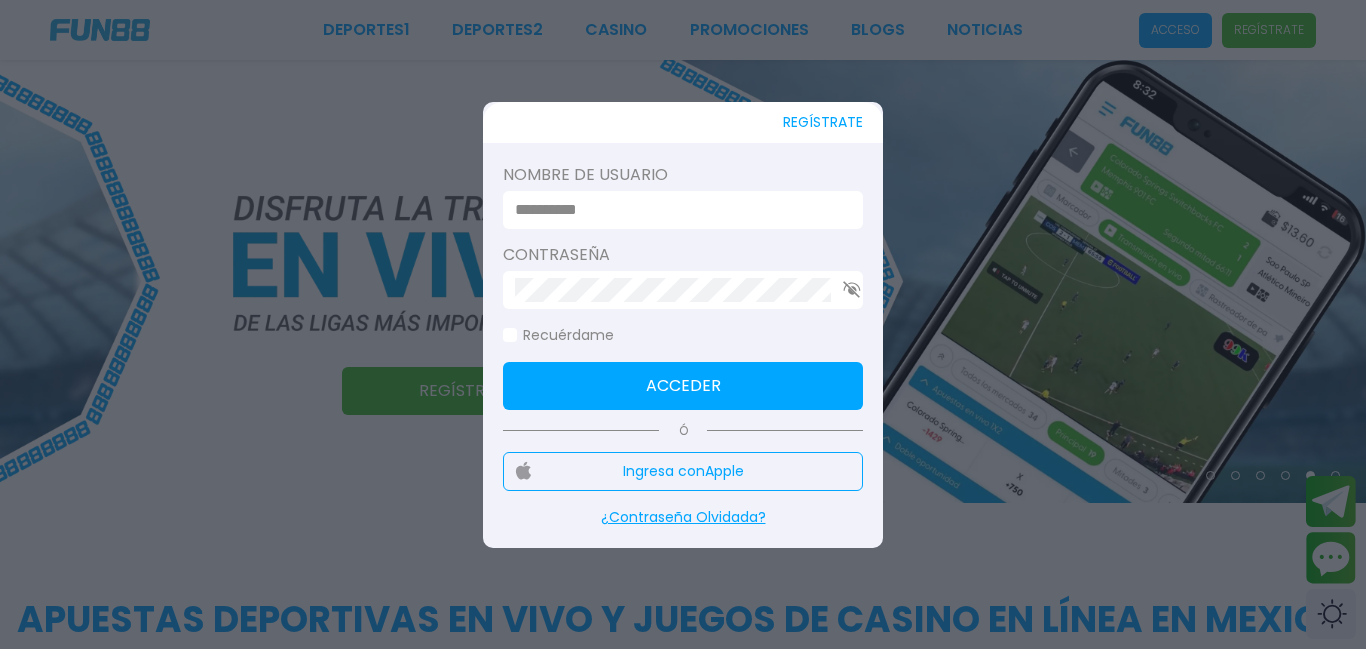 type on "**********" 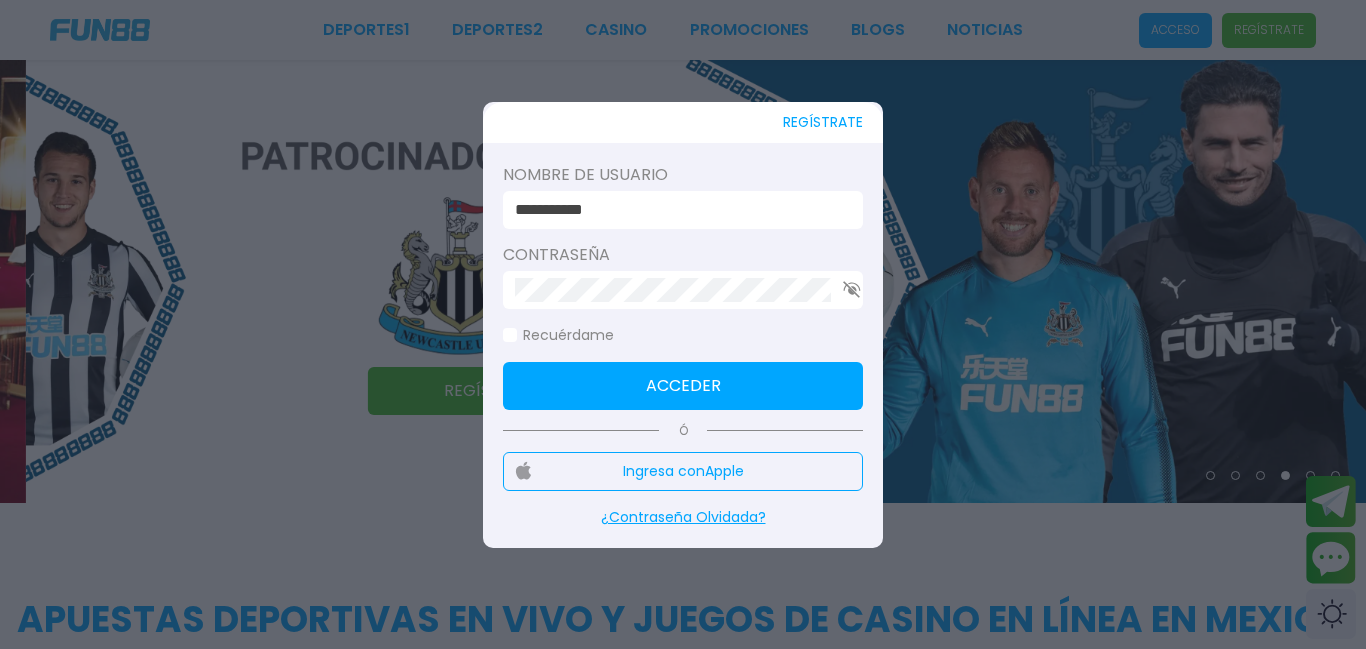 click on "Acceder" at bounding box center (683, 386) 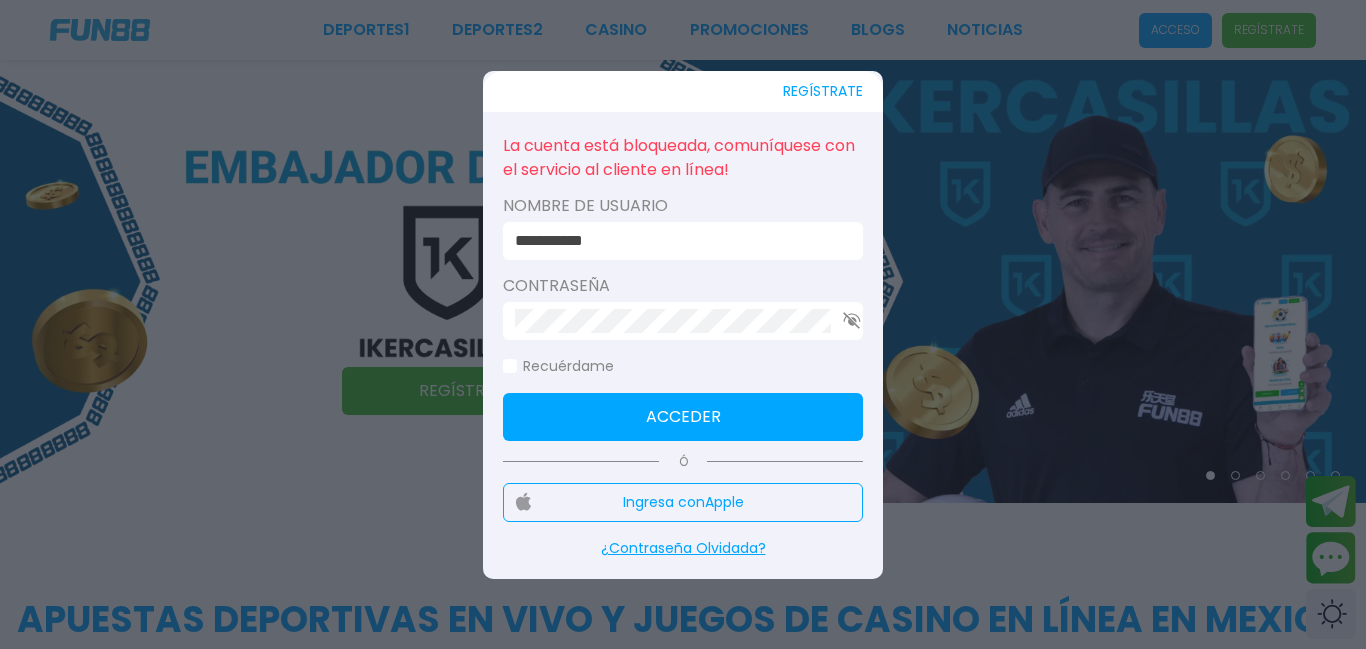 click at bounding box center [683, 324] 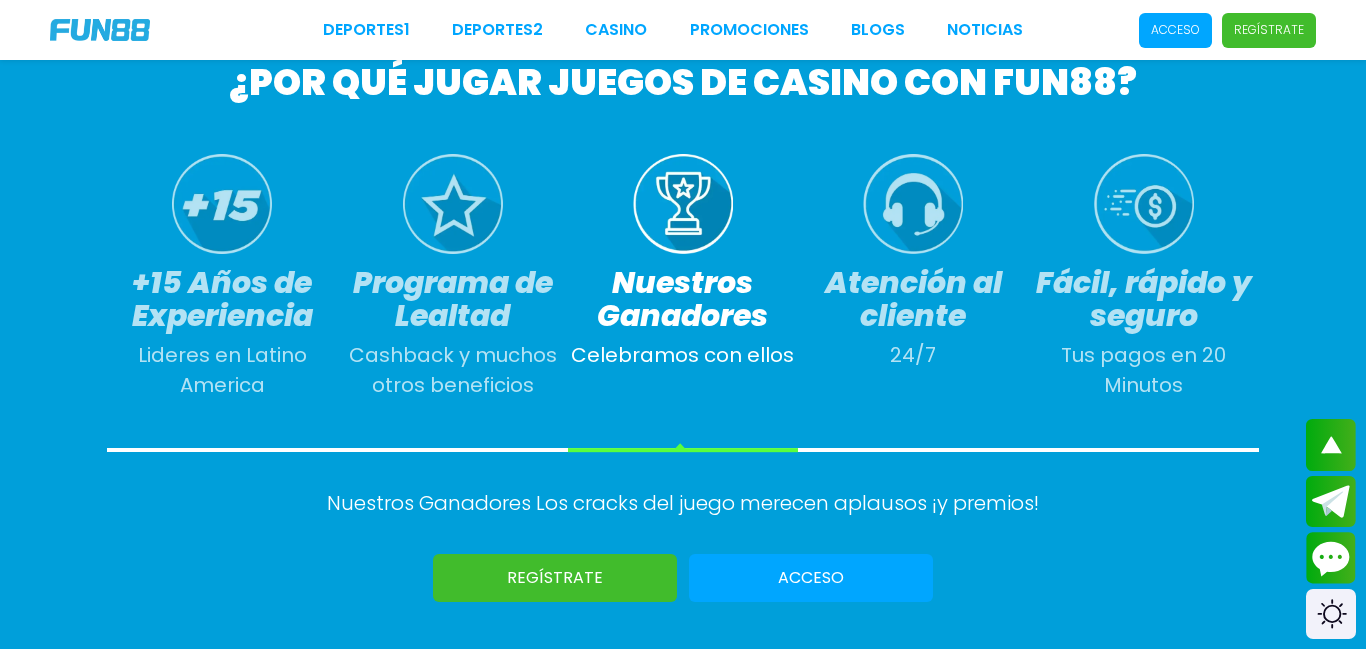 scroll, scrollTop: 1101, scrollLeft: 0, axis: vertical 